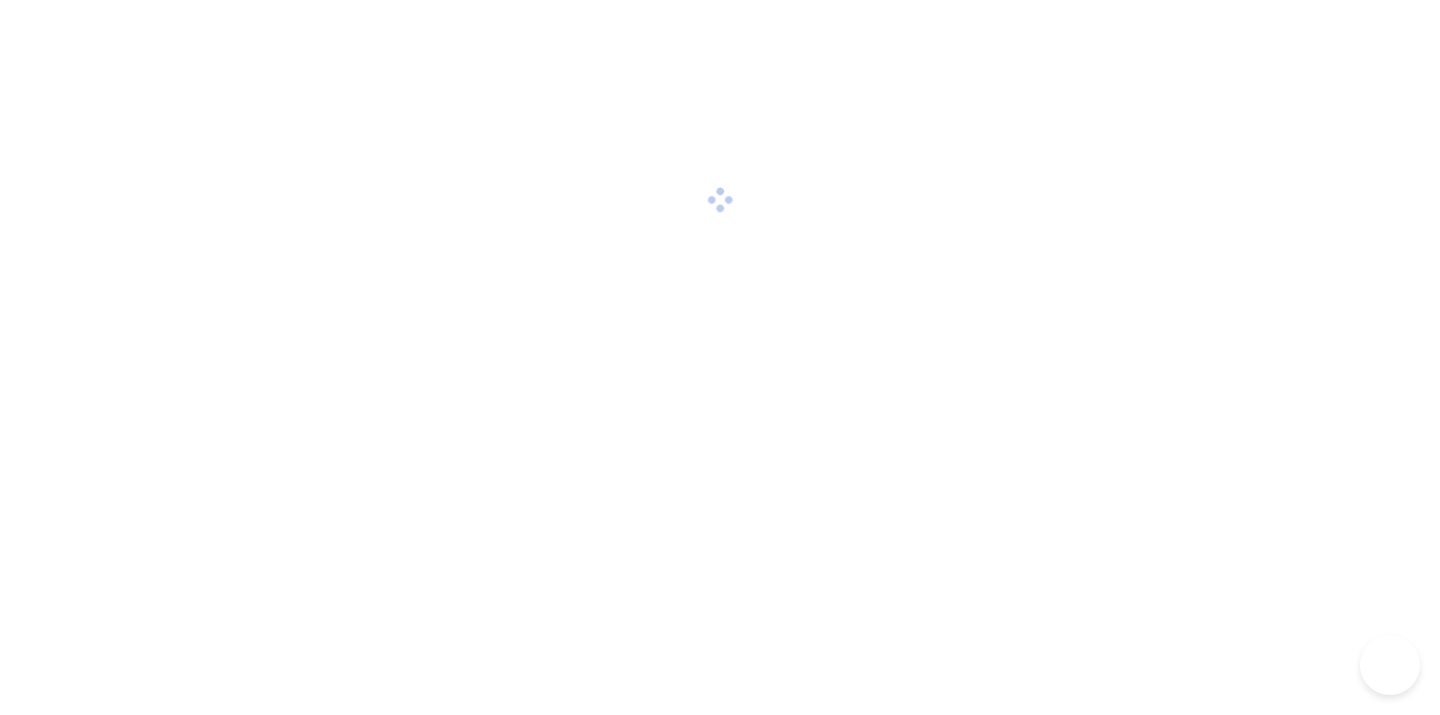 scroll, scrollTop: 0, scrollLeft: 0, axis: both 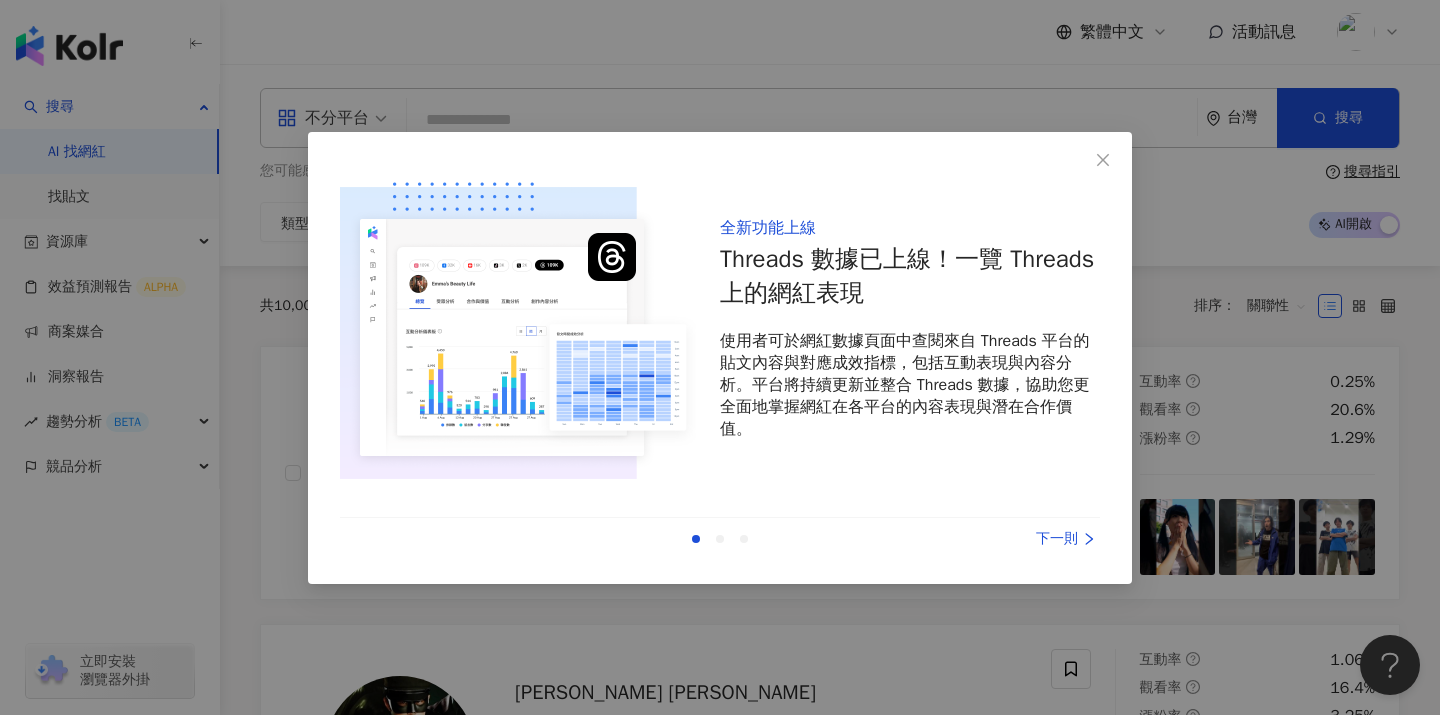 click on "下一則" at bounding box center [1025, 539] 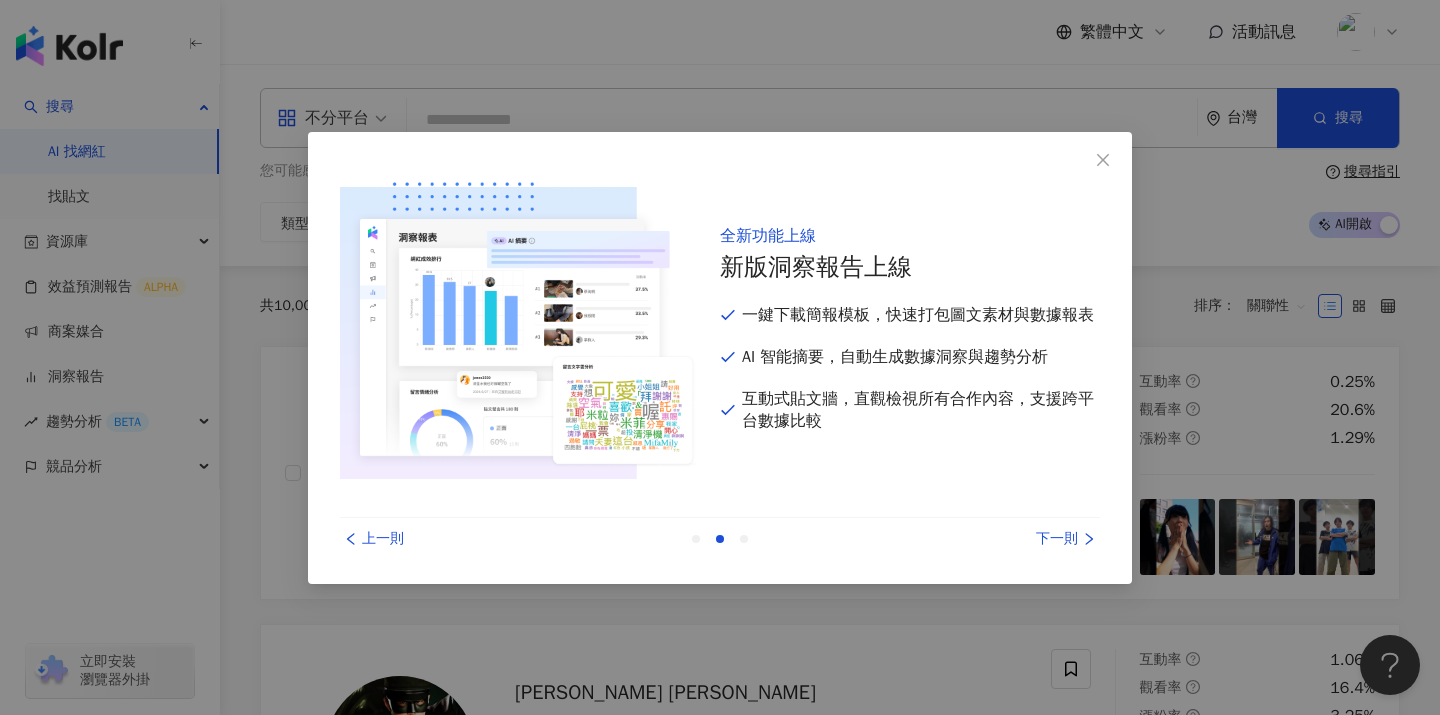 click on "下一則" at bounding box center [1025, 539] 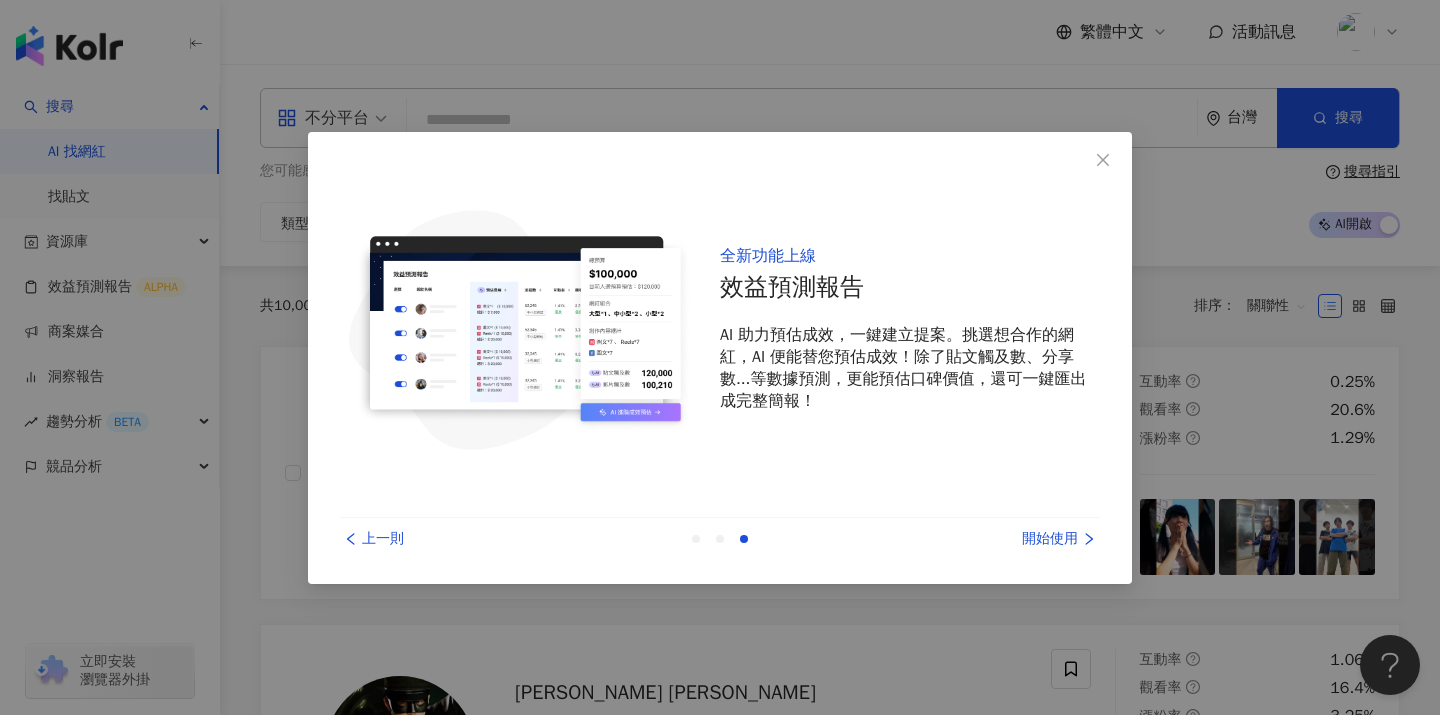 click on "開始使用" at bounding box center (1025, 539) 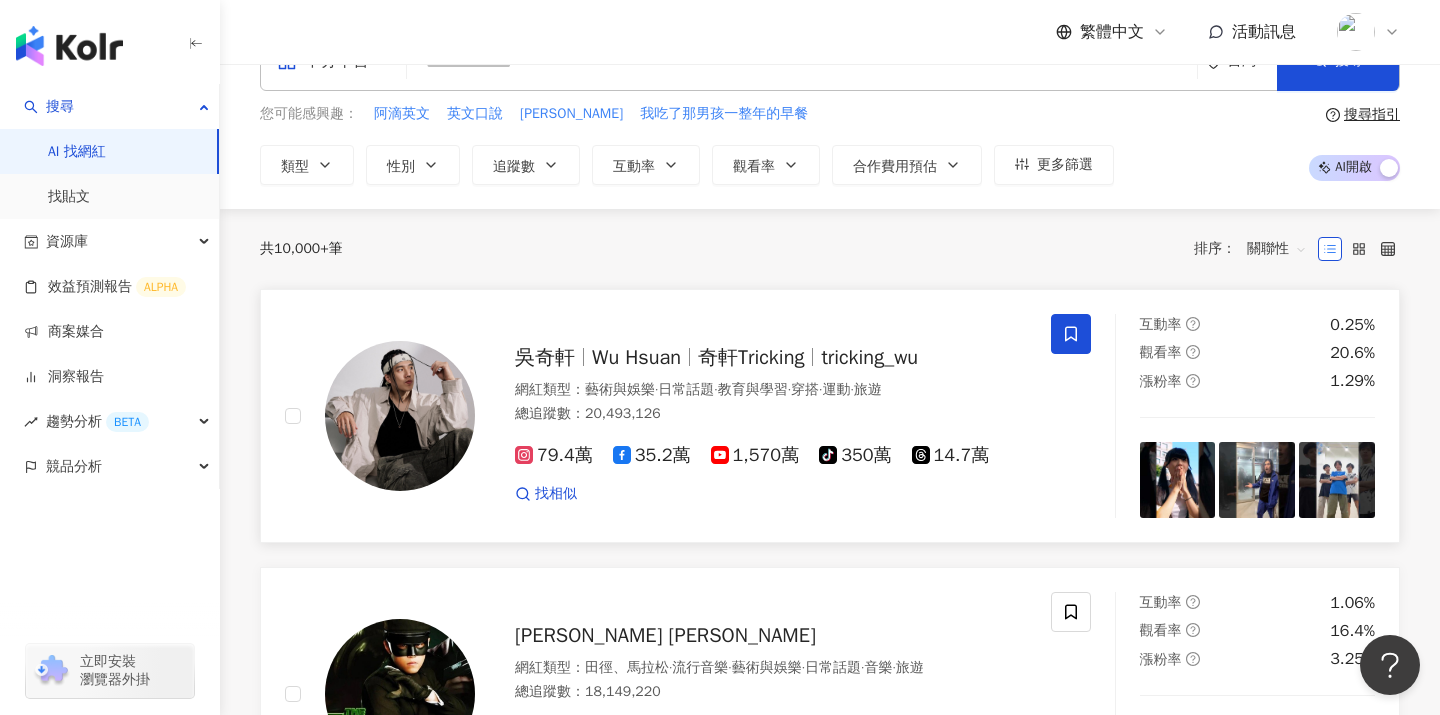 scroll, scrollTop: 39, scrollLeft: 0, axis: vertical 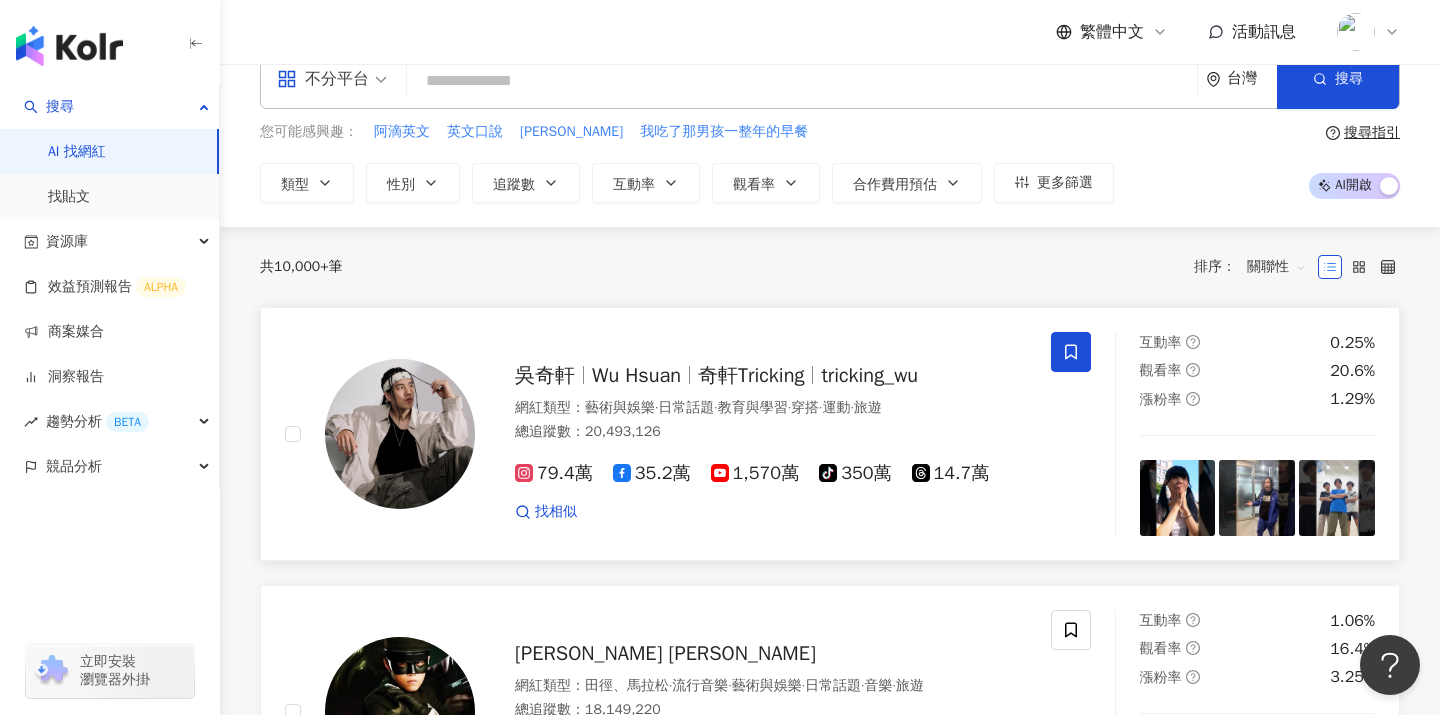 click 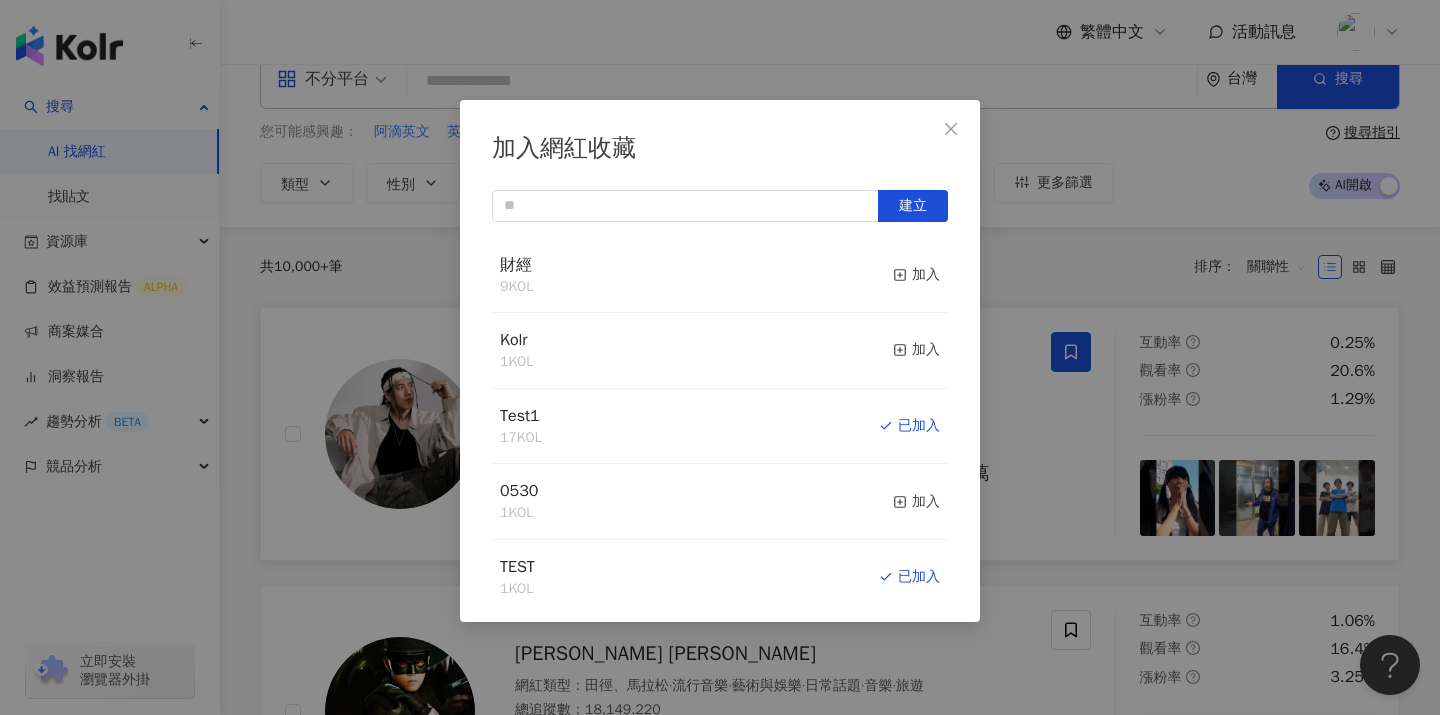 click on "加入網紅收藏 建立 財經 9  KOL 加入 Kolr 1  KOL 加入 Test1 17  KOL 已加入 0530 1  KOL 加入 TEST 1  KOL 已加入 2024 TW president candidates 8  KOL 加入 Anime 4  KOL 加入 車車 28  KOL 加入" at bounding box center [720, 357] 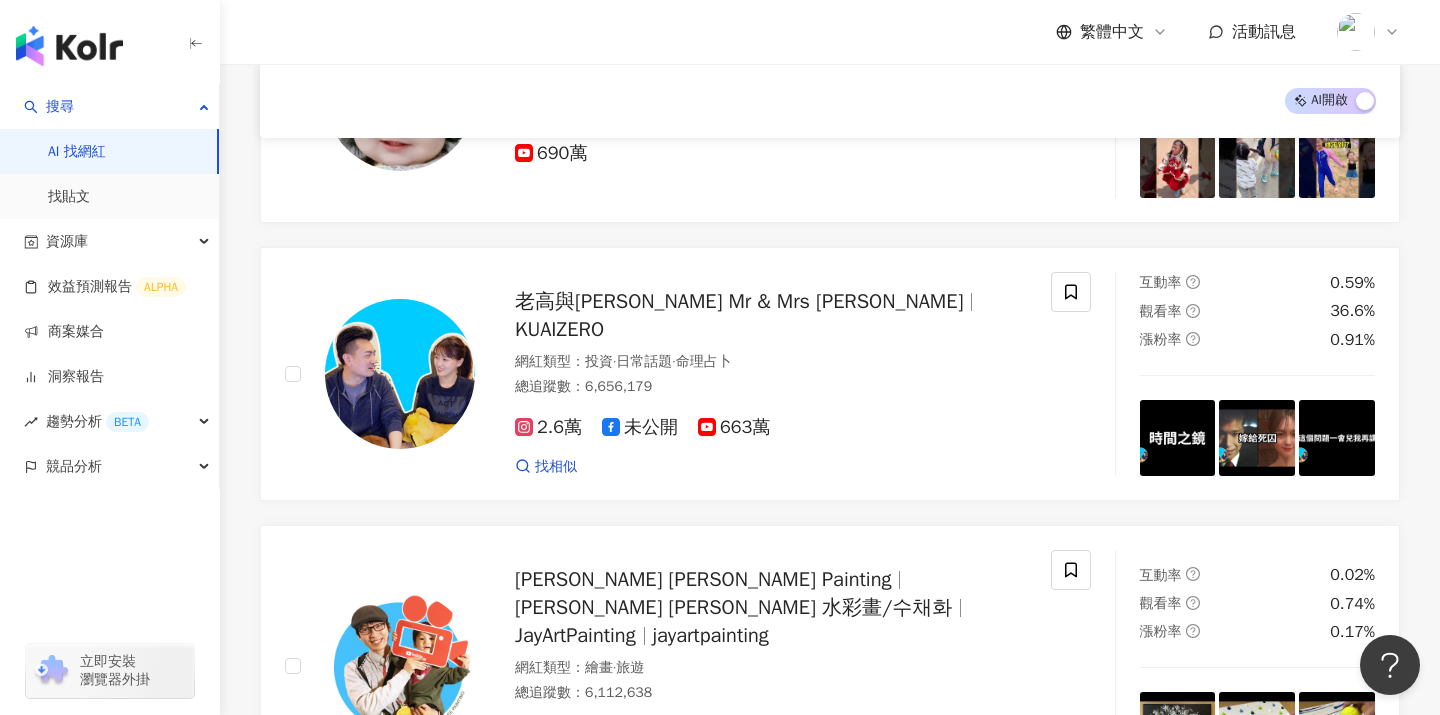 scroll, scrollTop: 2160, scrollLeft: 0, axis: vertical 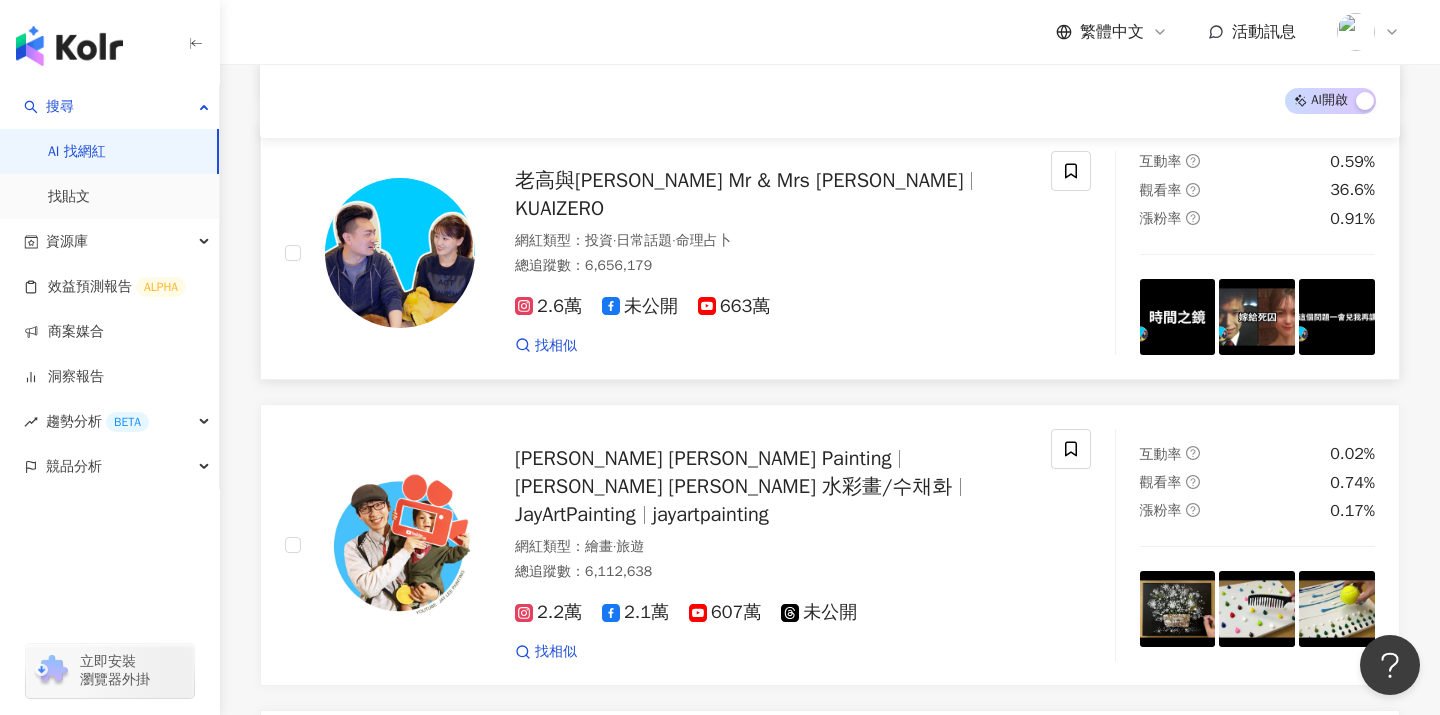 click on "總追蹤數 ： 6,656,179" at bounding box center (771, 266) 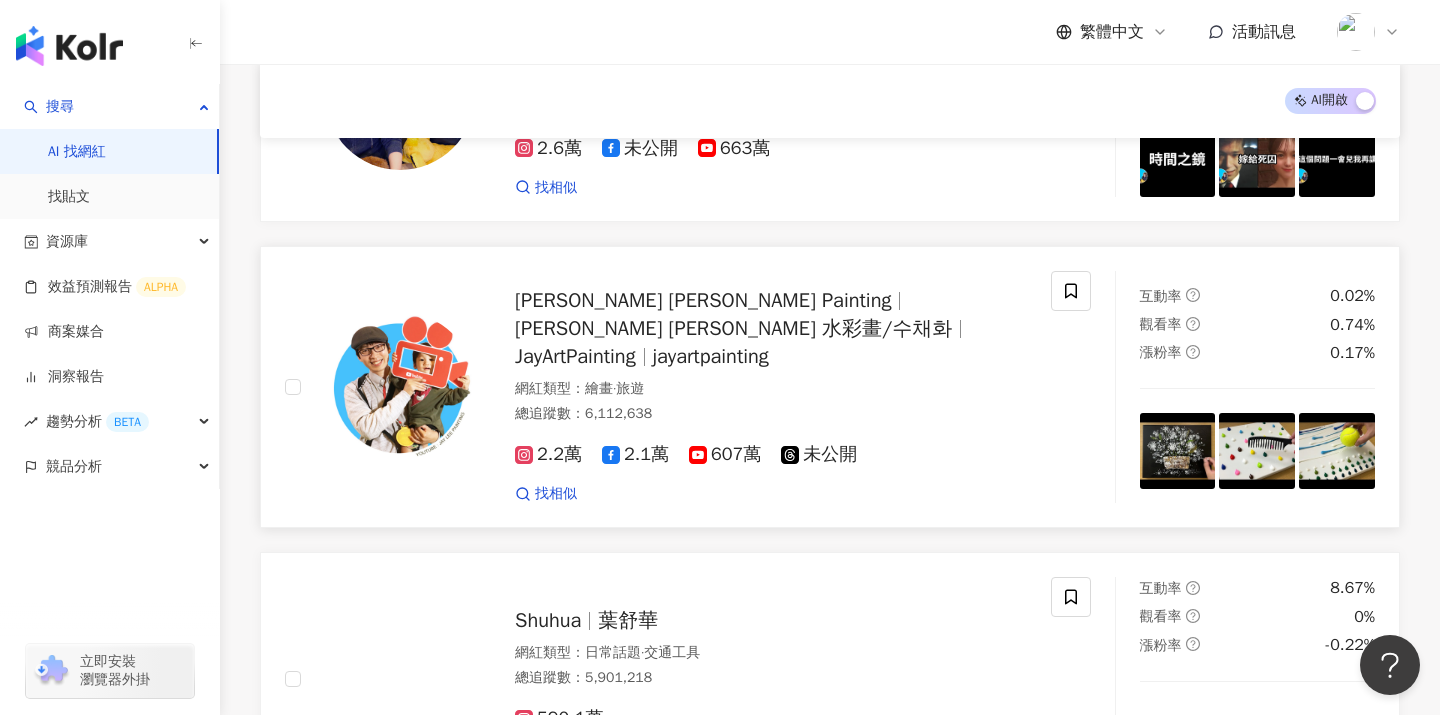 scroll, scrollTop: 3186, scrollLeft: 0, axis: vertical 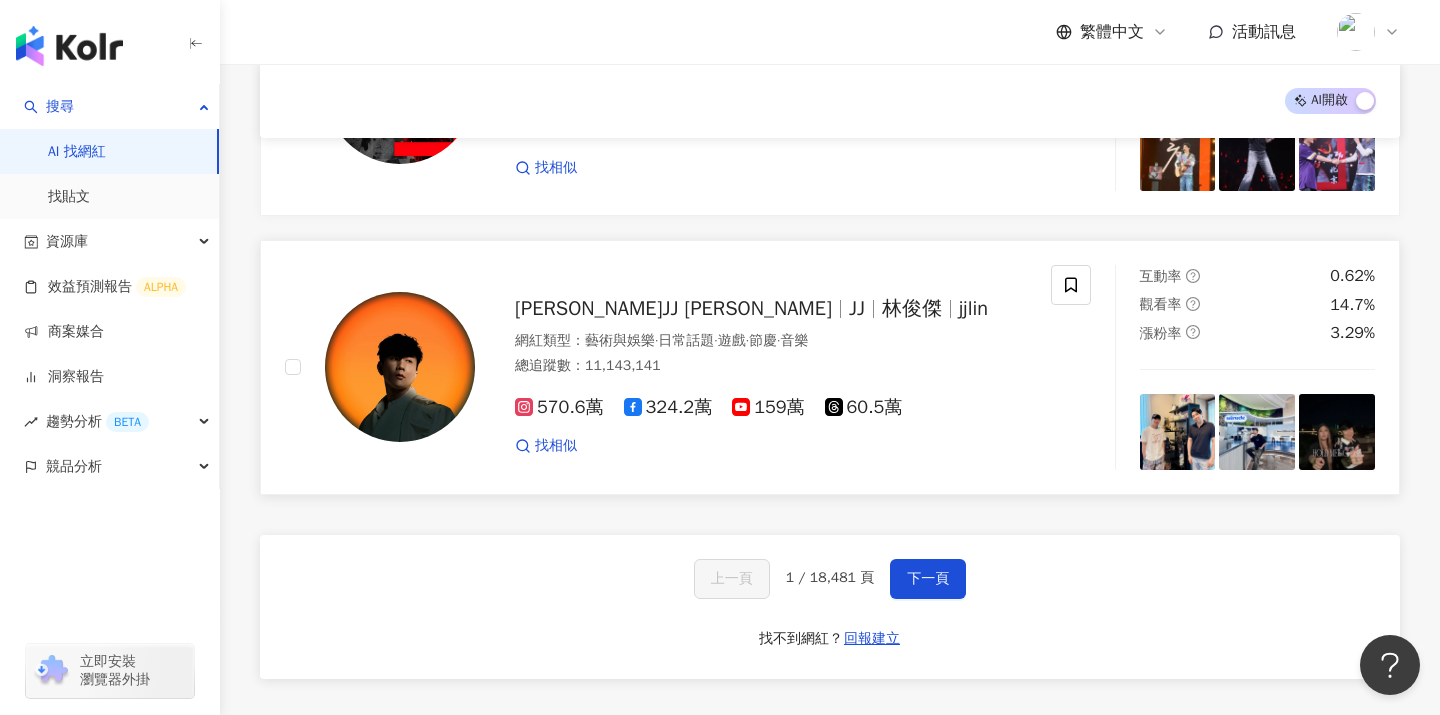 click on "林俊傑JJ Lin JJ 林俊傑 jjlin 網紅類型 ： 藝術與娛樂  ·  日常話題  ·  遊戲  ·  節慶  ·  音樂 總追蹤數 ： 11,143,141 570.6萬 324.2萬 159萬 60.5萬 找相似" at bounding box center [751, 367] 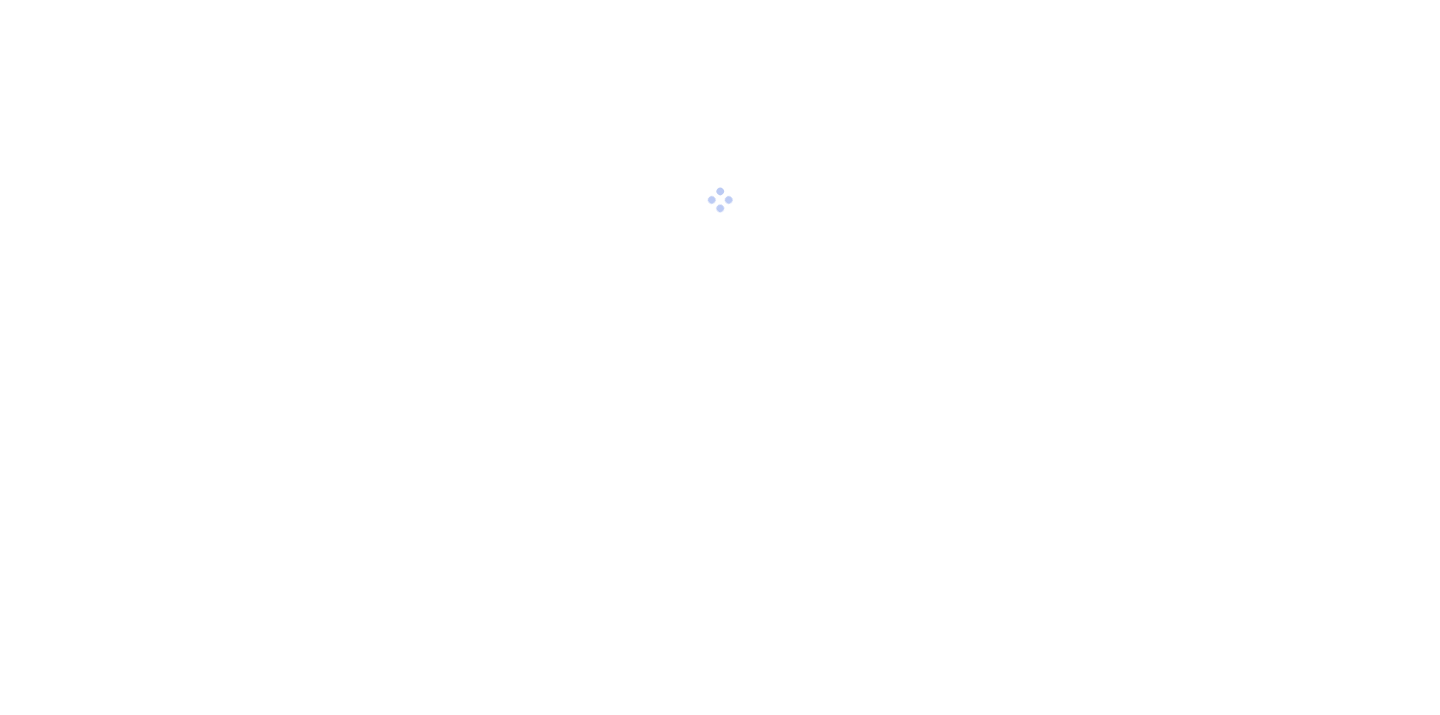 scroll, scrollTop: 0, scrollLeft: 0, axis: both 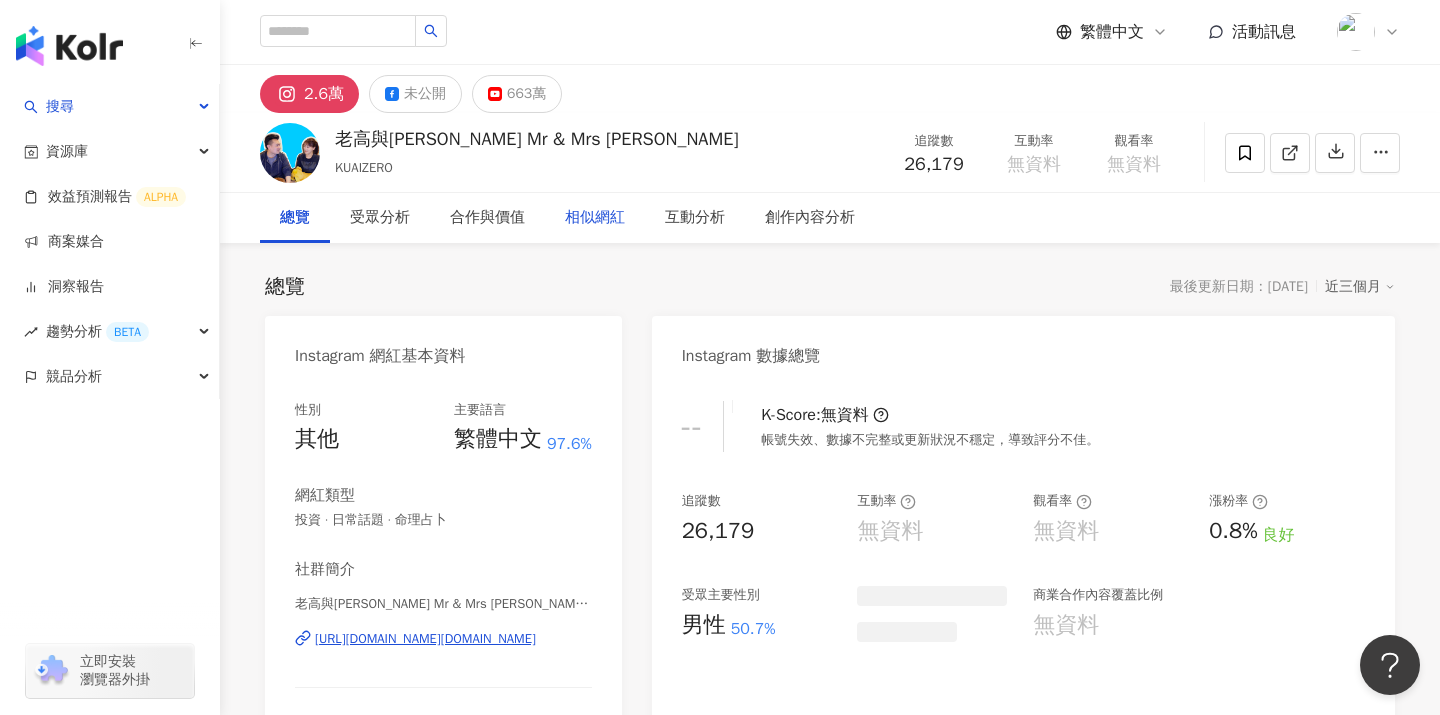 click on "相似網紅" at bounding box center (595, 218) 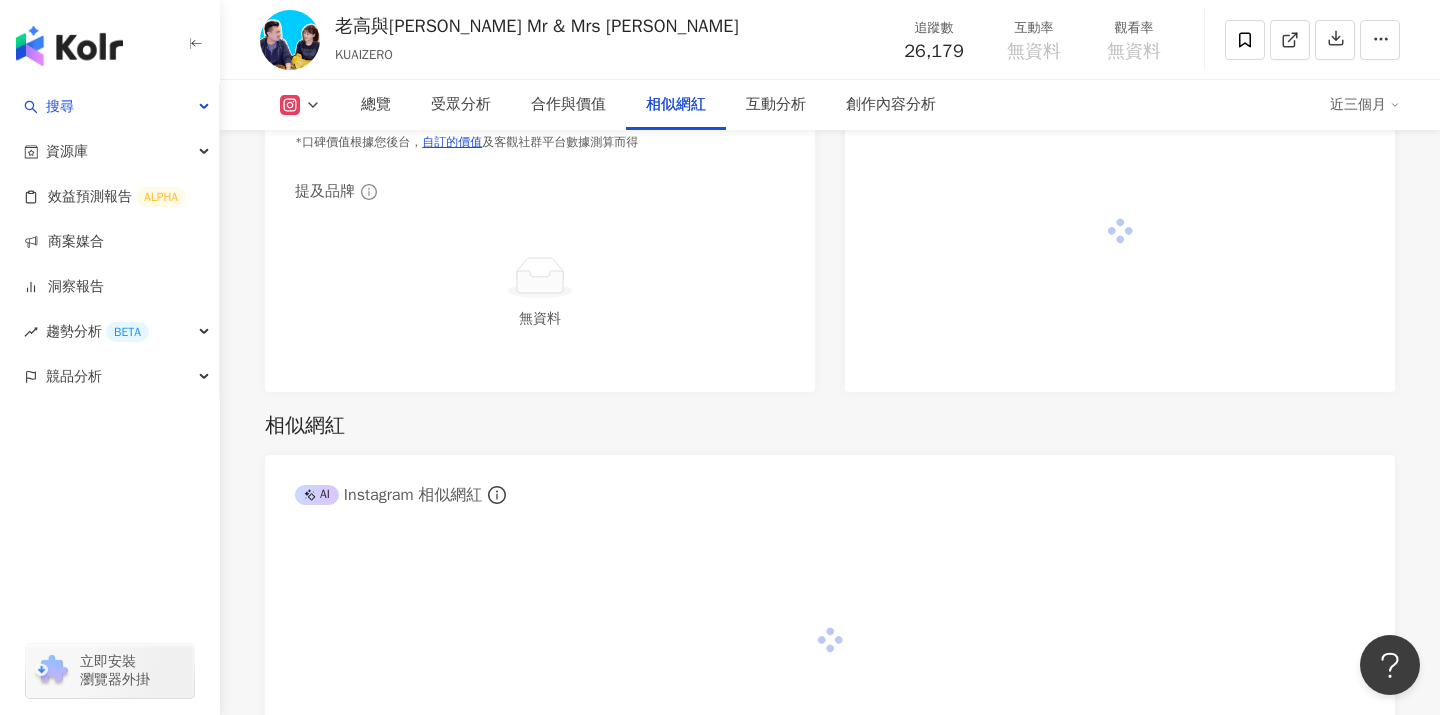 scroll, scrollTop: 3207, scrollLeft: 0, axis: vertical 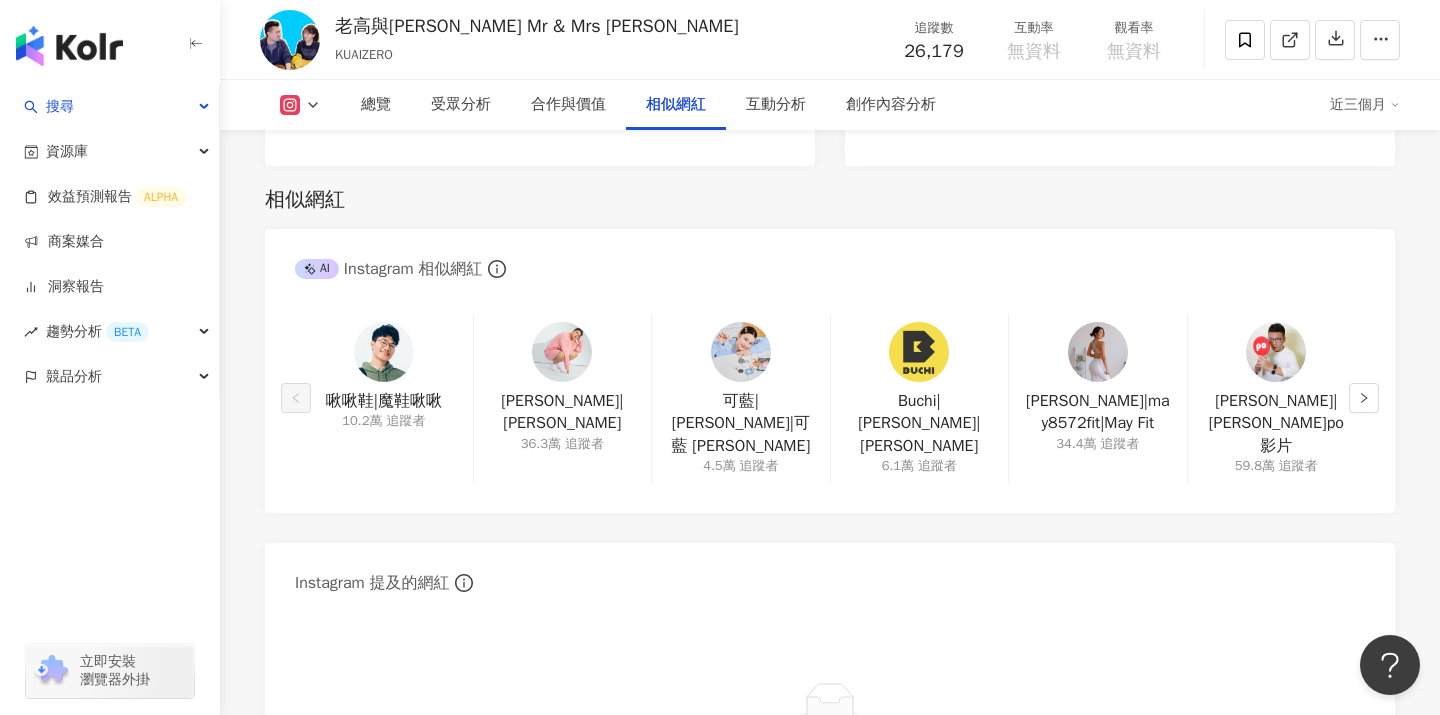 click 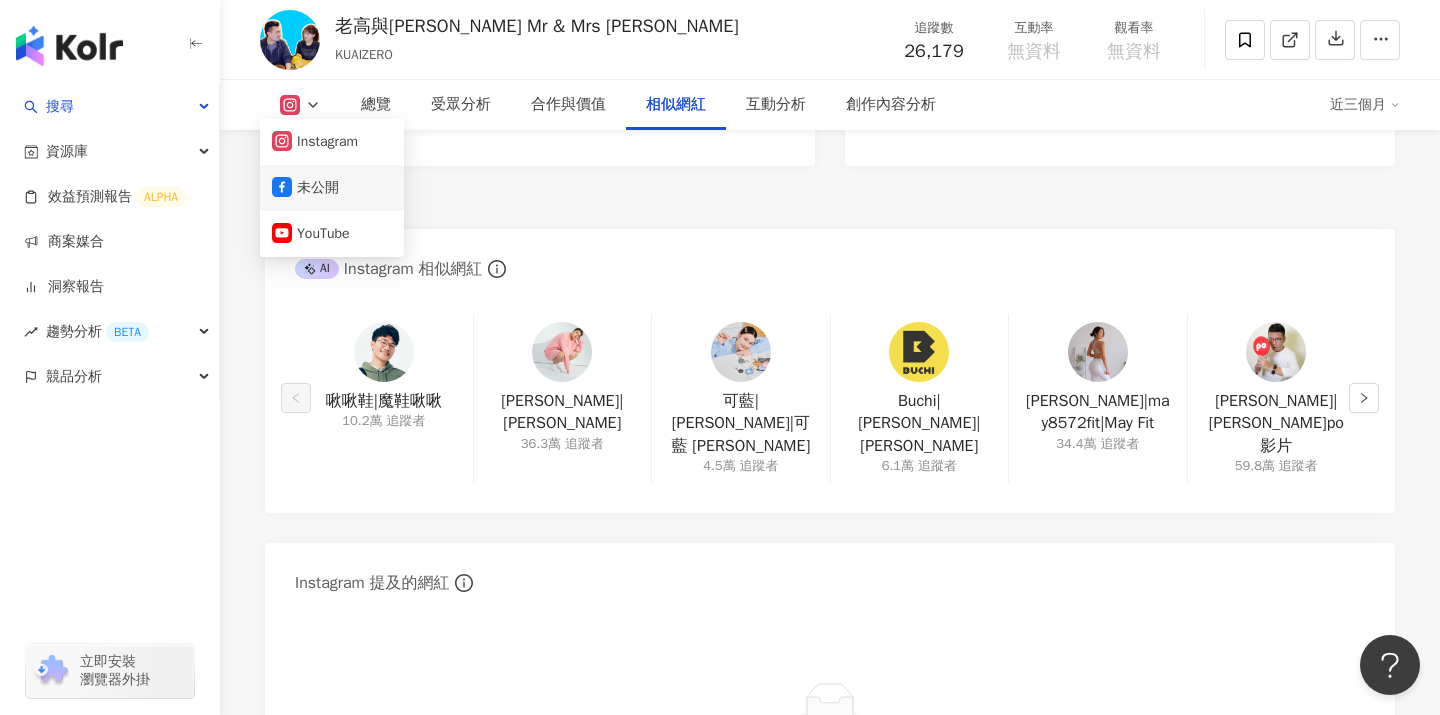 click on "未公開" at bounding box center (332, 188) 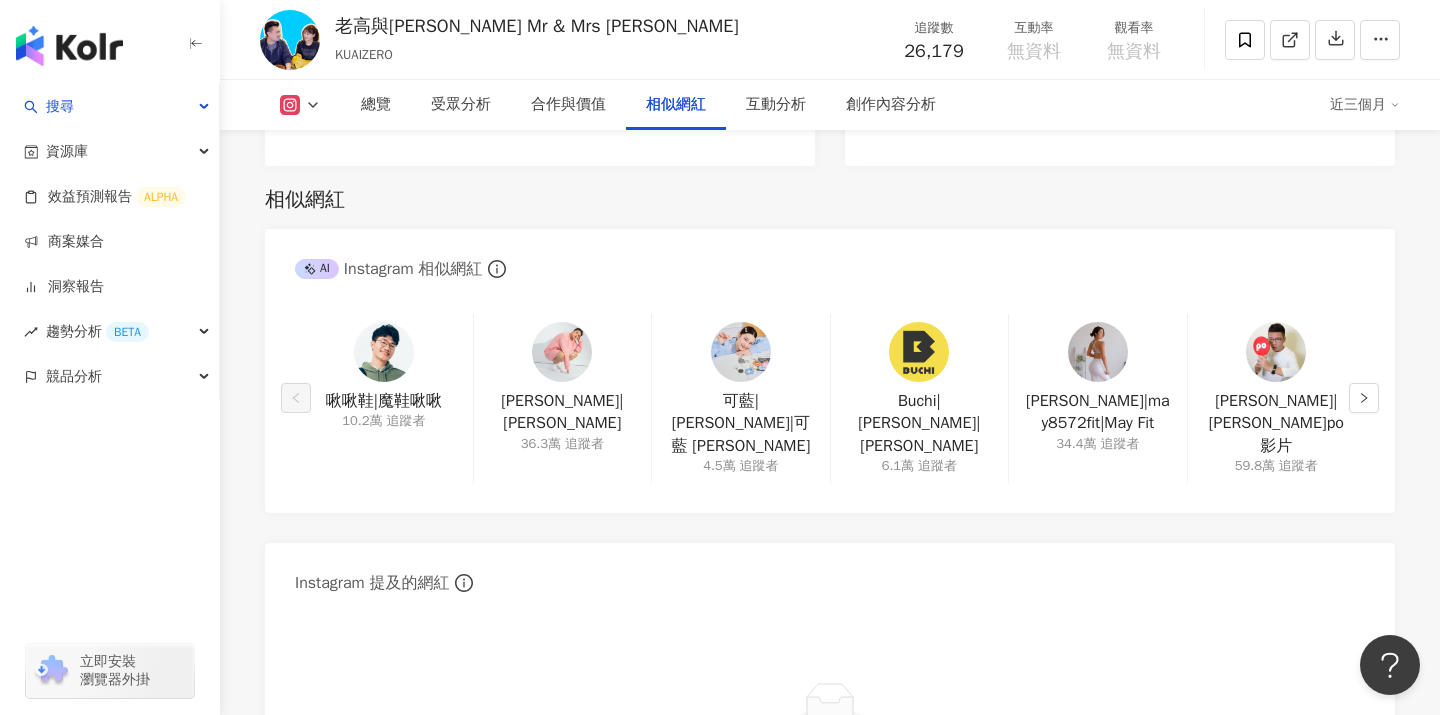 scroll, scrollTop: 2394, scrollLeft: 0, axis: vertical 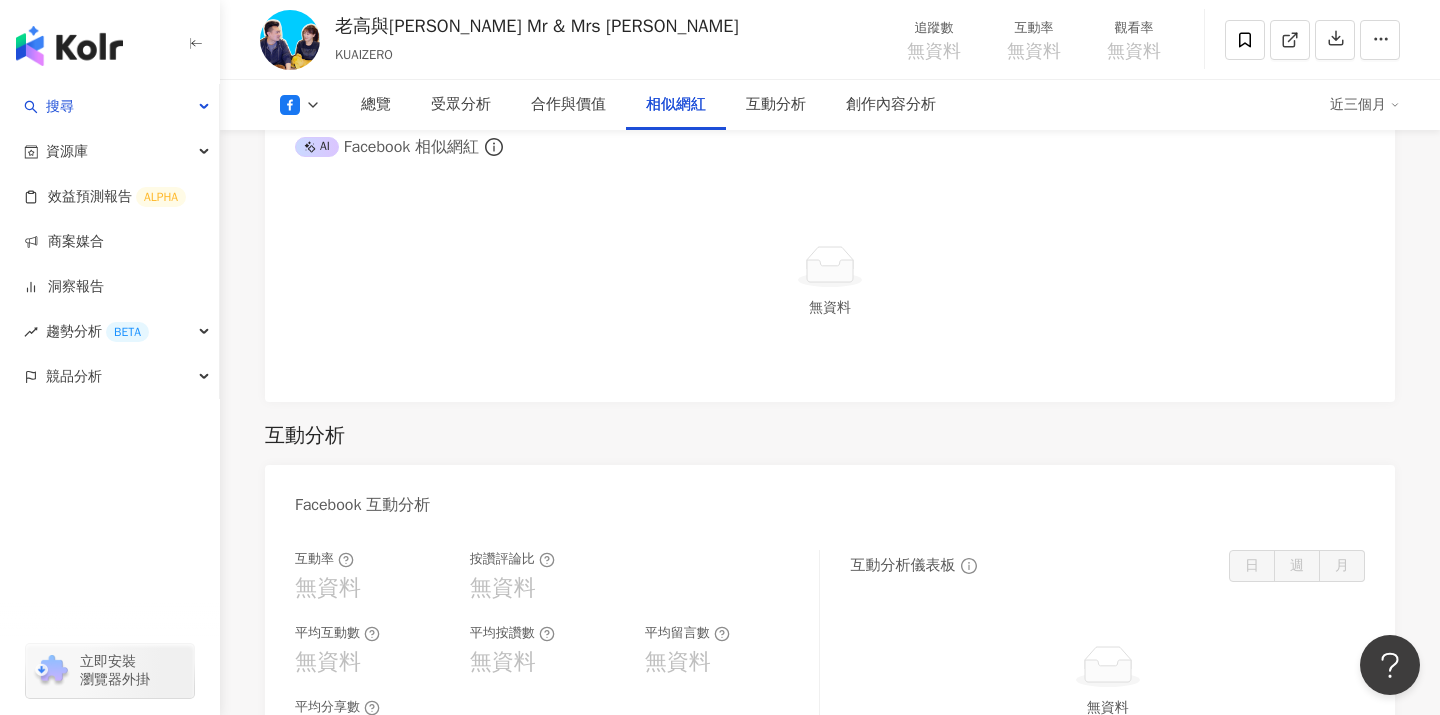 click 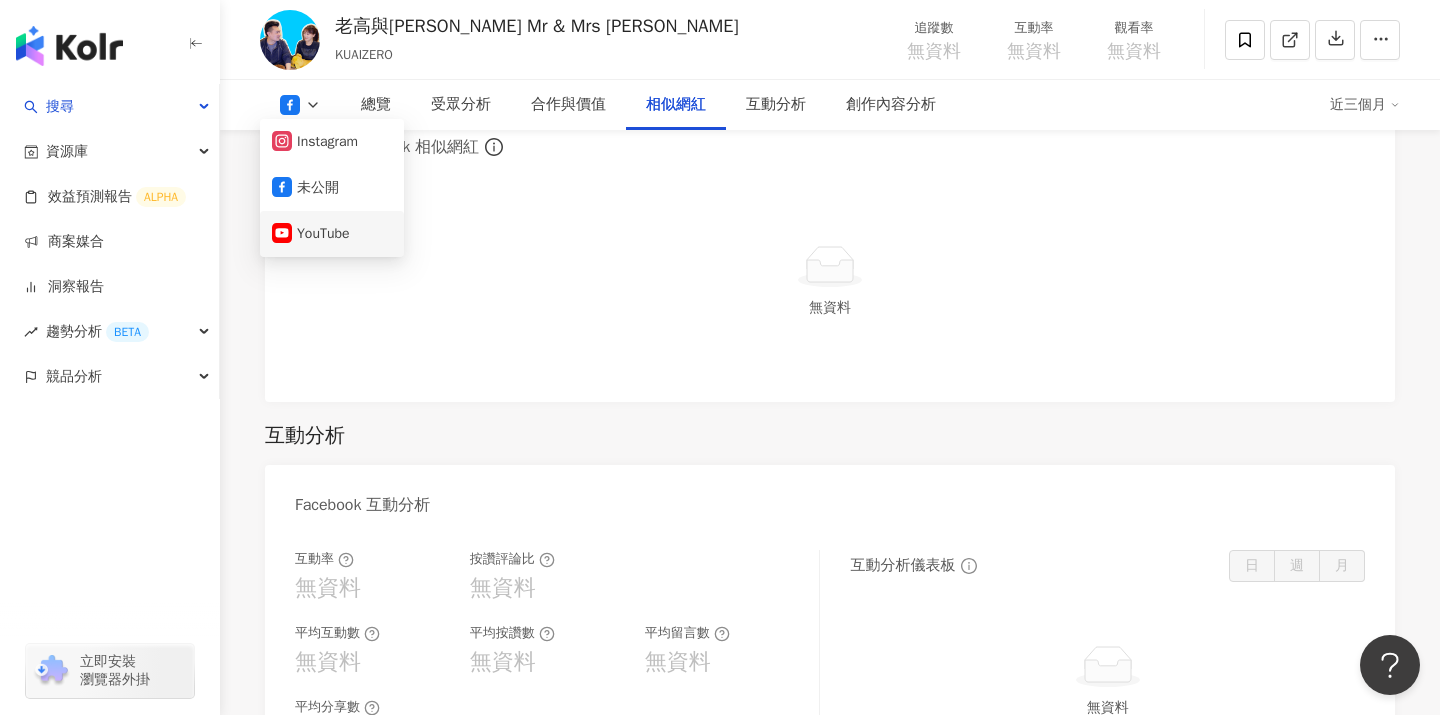click on "YouTube" at bounding box center [332, 234] 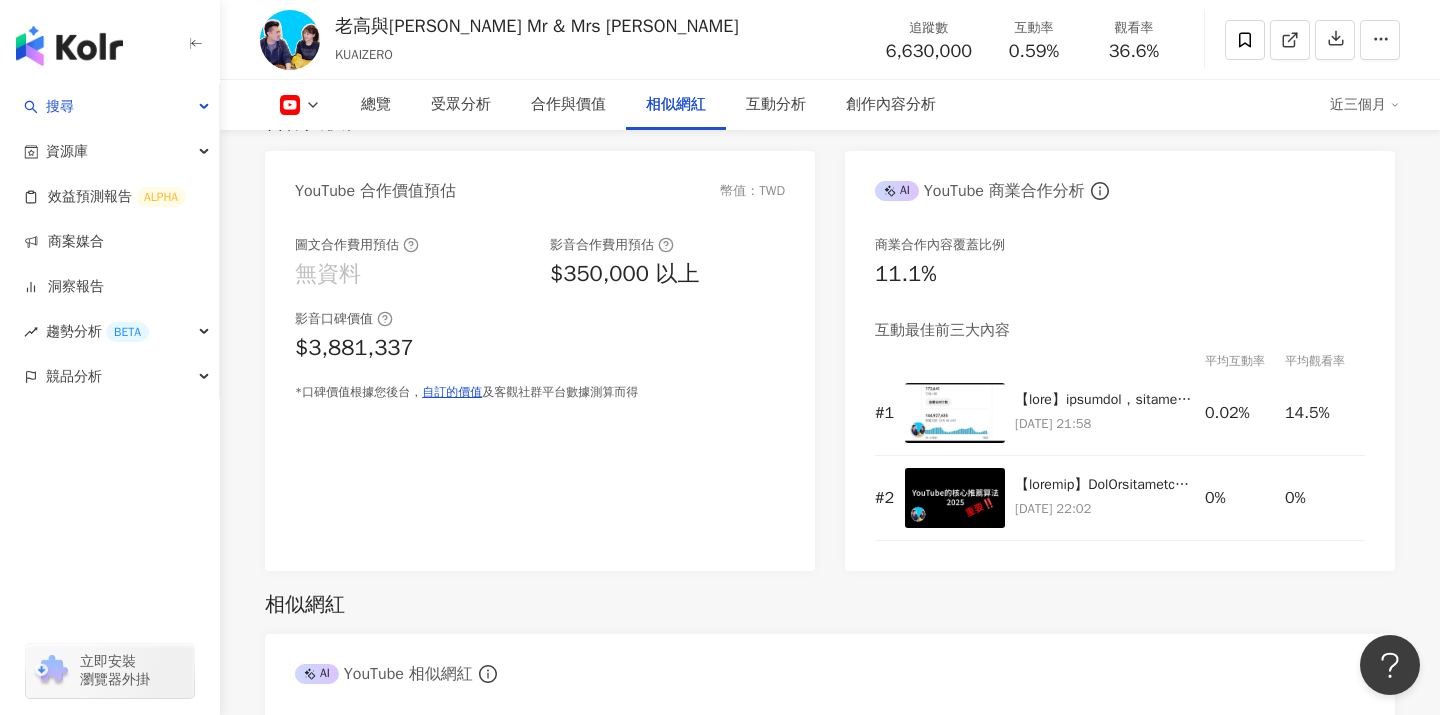 scroll, scrollTop: 2870, scrollLeft: 0, axis: vertical 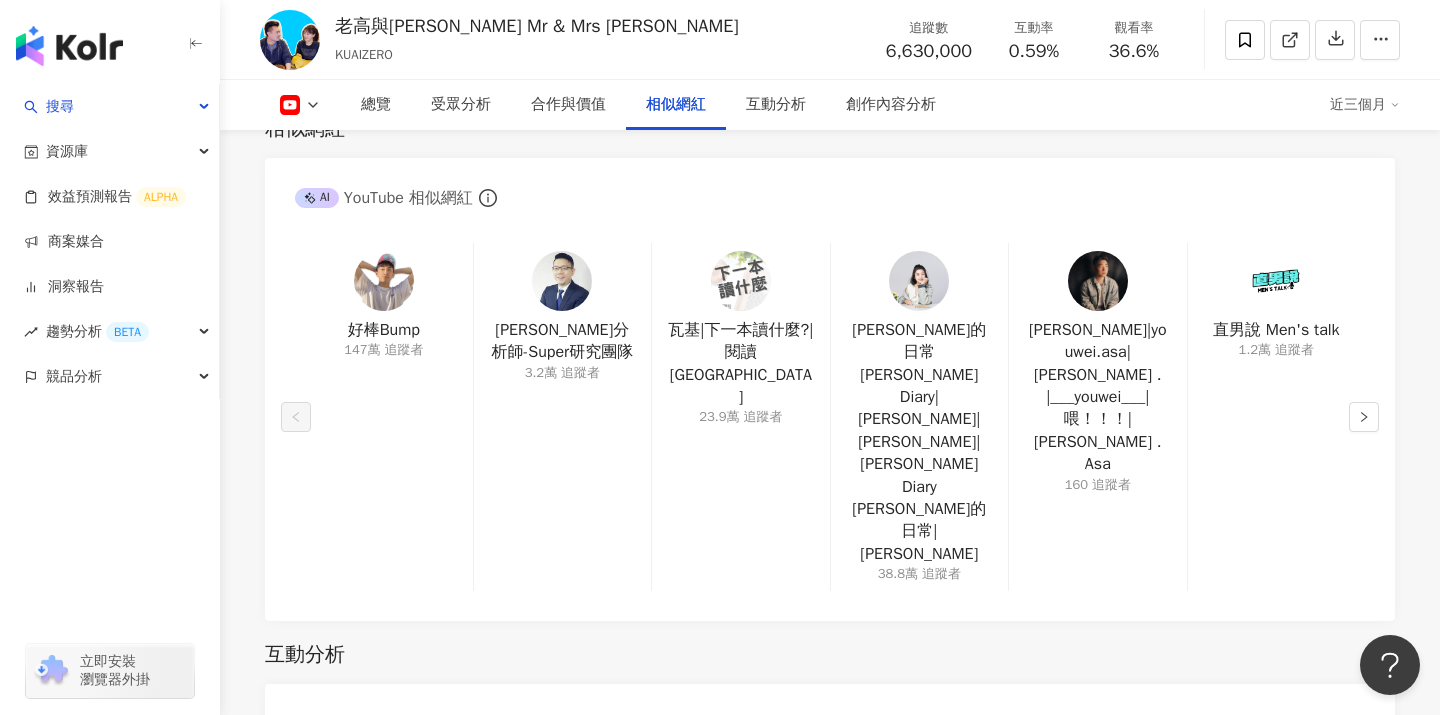 click at bounding box center [384, 281] 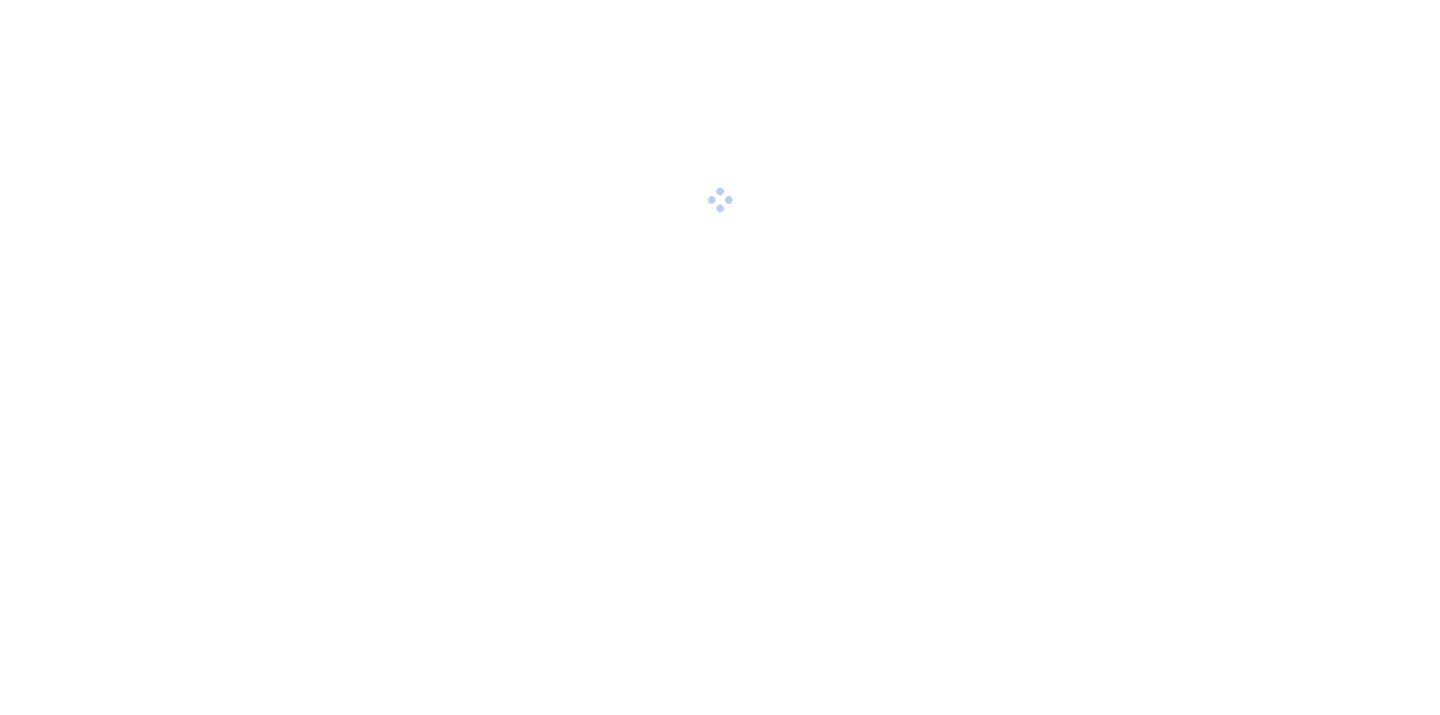scroll, scrollTop: 0, scrollLeft: 0, axis: both 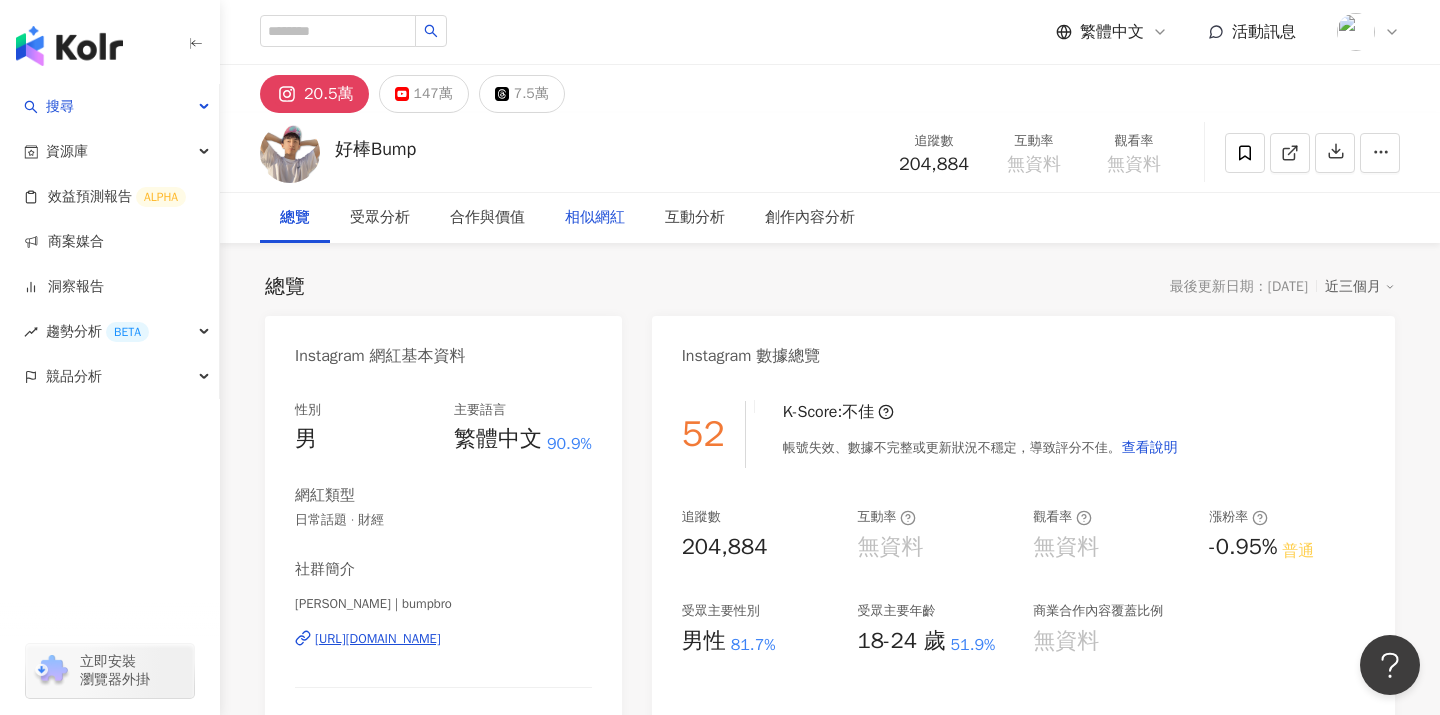 click on "相似網紅" at bounding box center (595, 218) 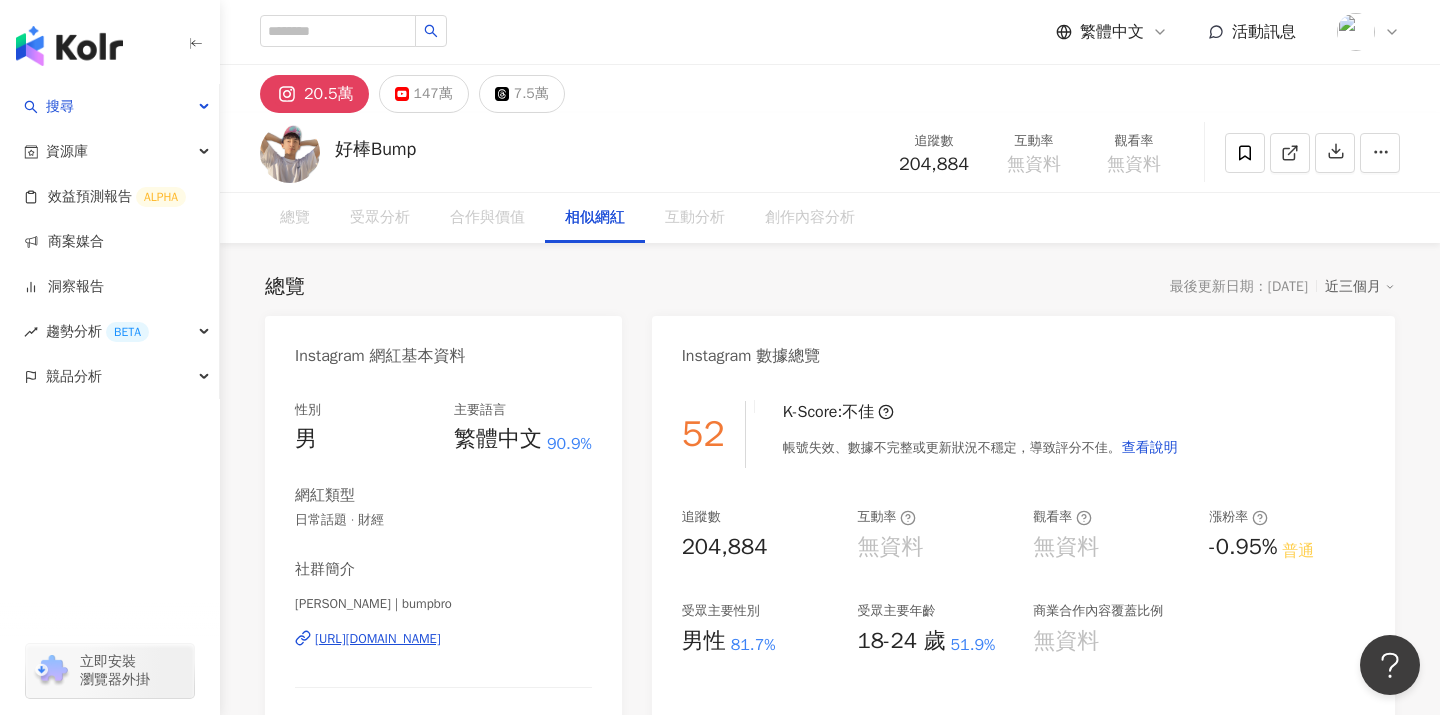 scroll, scrollTop: 3189, scrollLeft: 0, axis: vertical 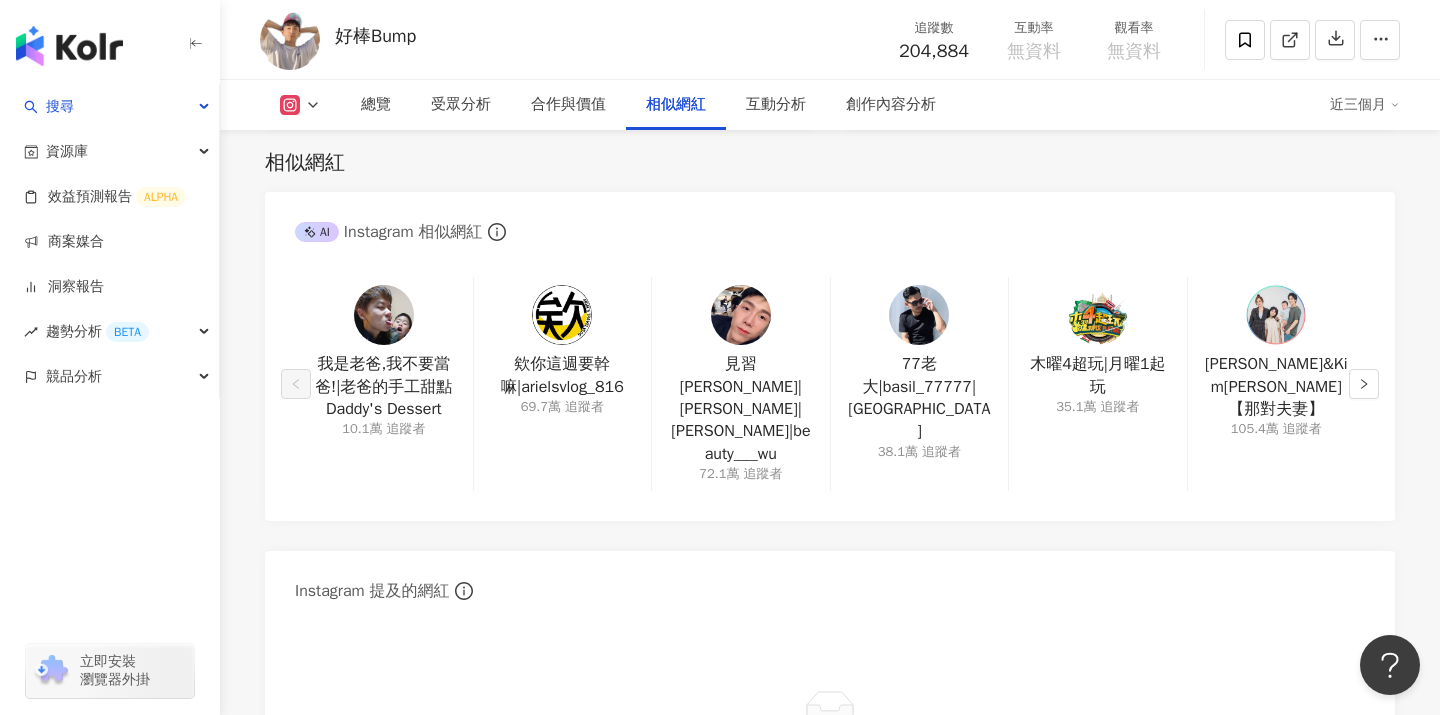 click on "總覽 受眾分析 合作與價值 相似網紅 互動分析 創作內容分析 近三個月" at bounding box center [830, 105] 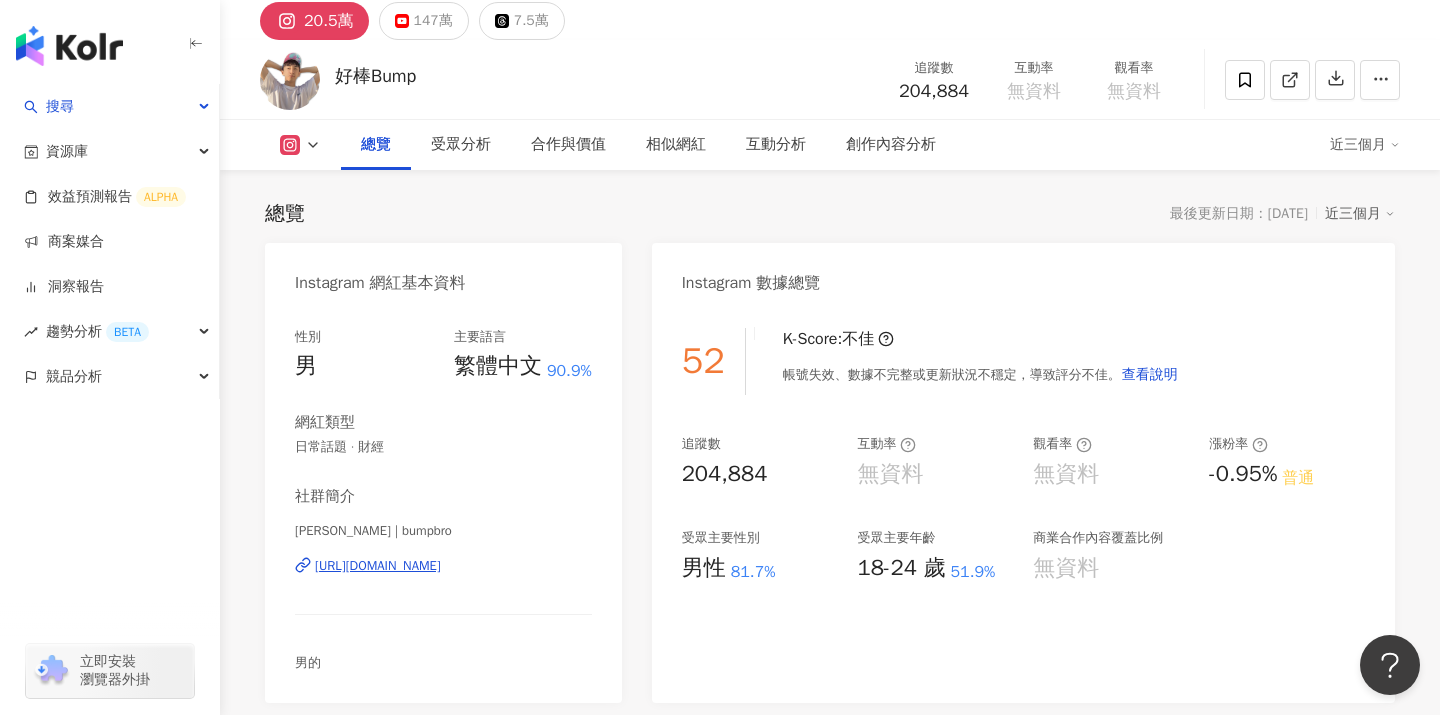 scroll, scrollTop: 0, scrollLeft: 0, axis: both 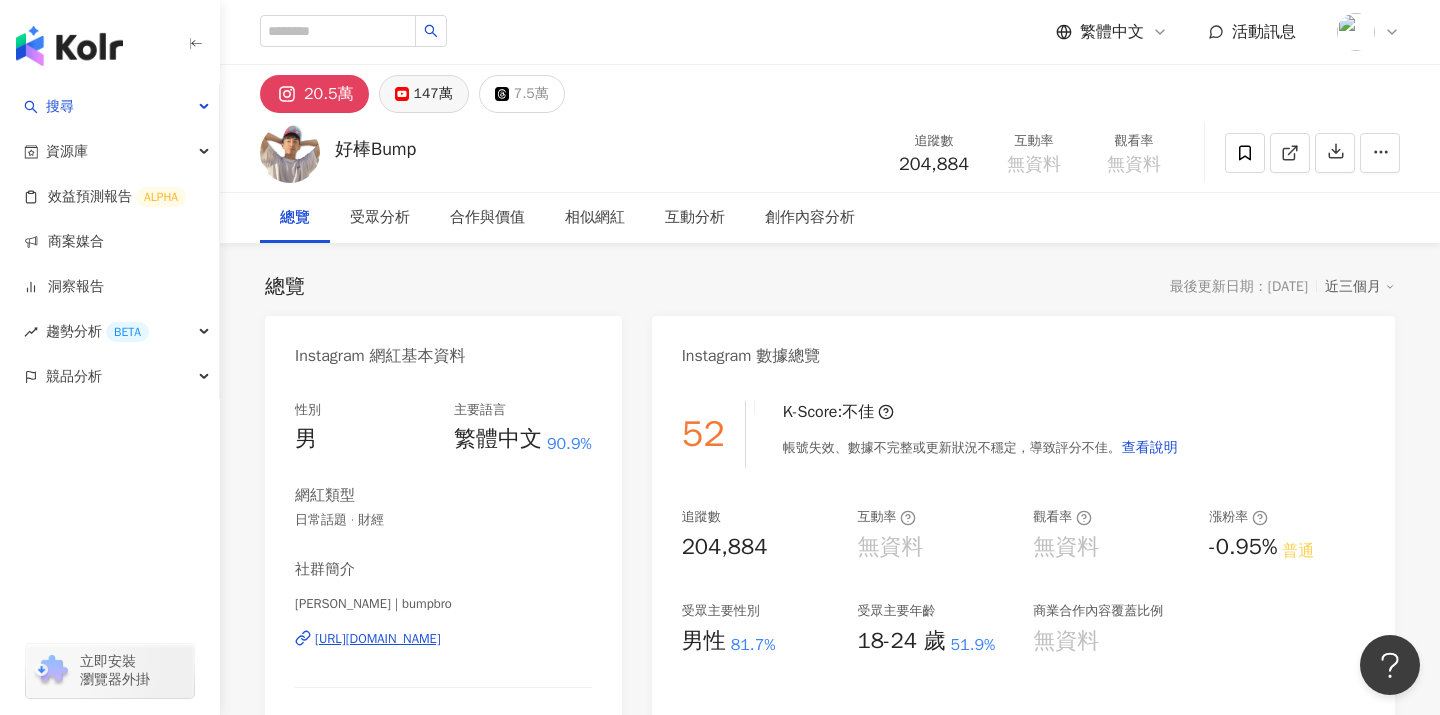 click on "147萬" at bounding box center (433, 94) 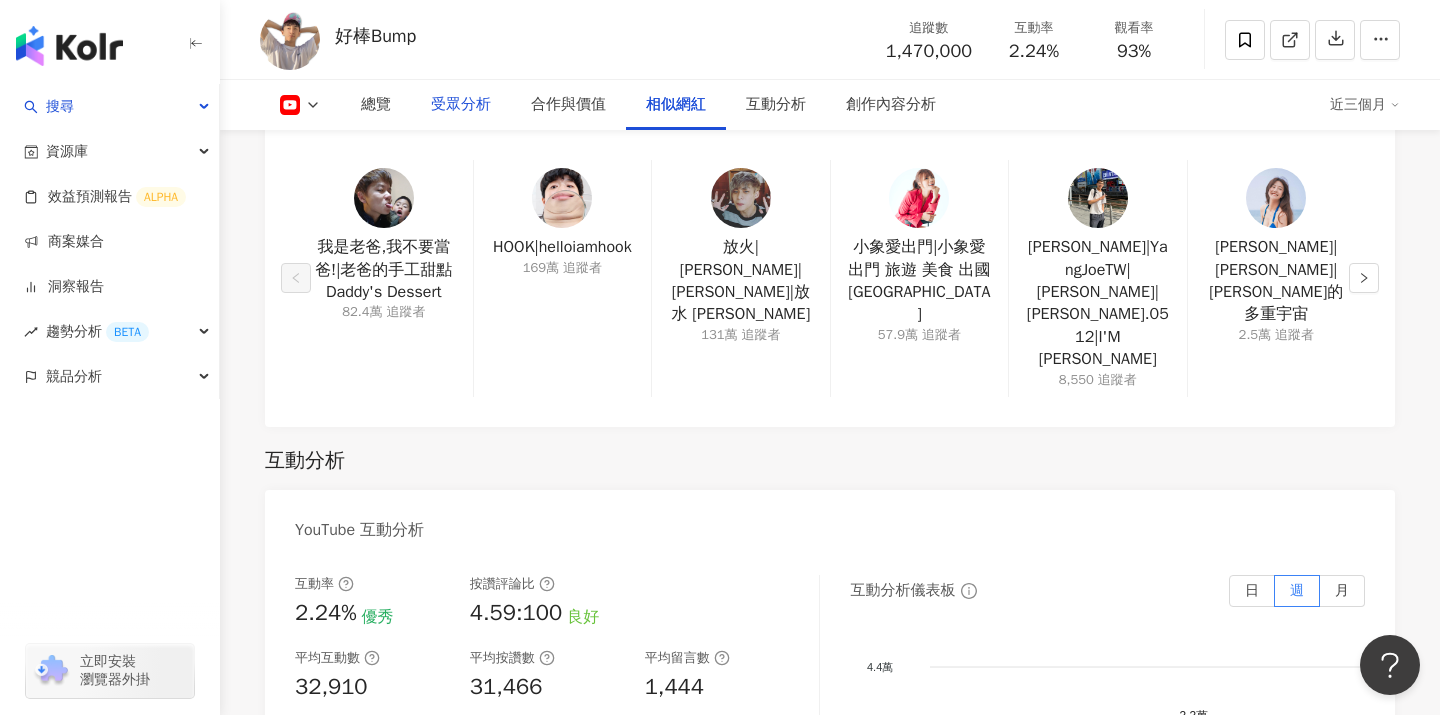scroll, scrollTop: 2872, scrollLeft: 0, axis: vertical 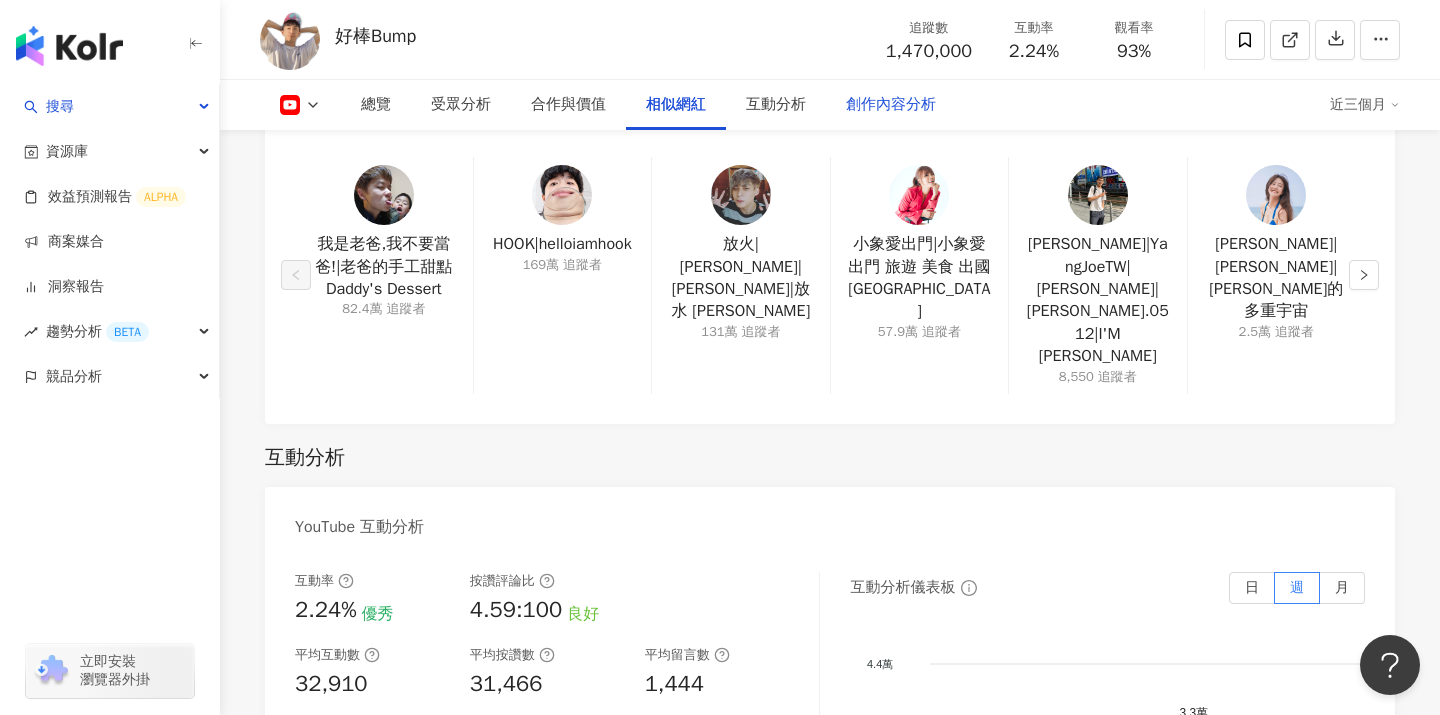 click on "創作內容分析" at bounding box center (891, 105) 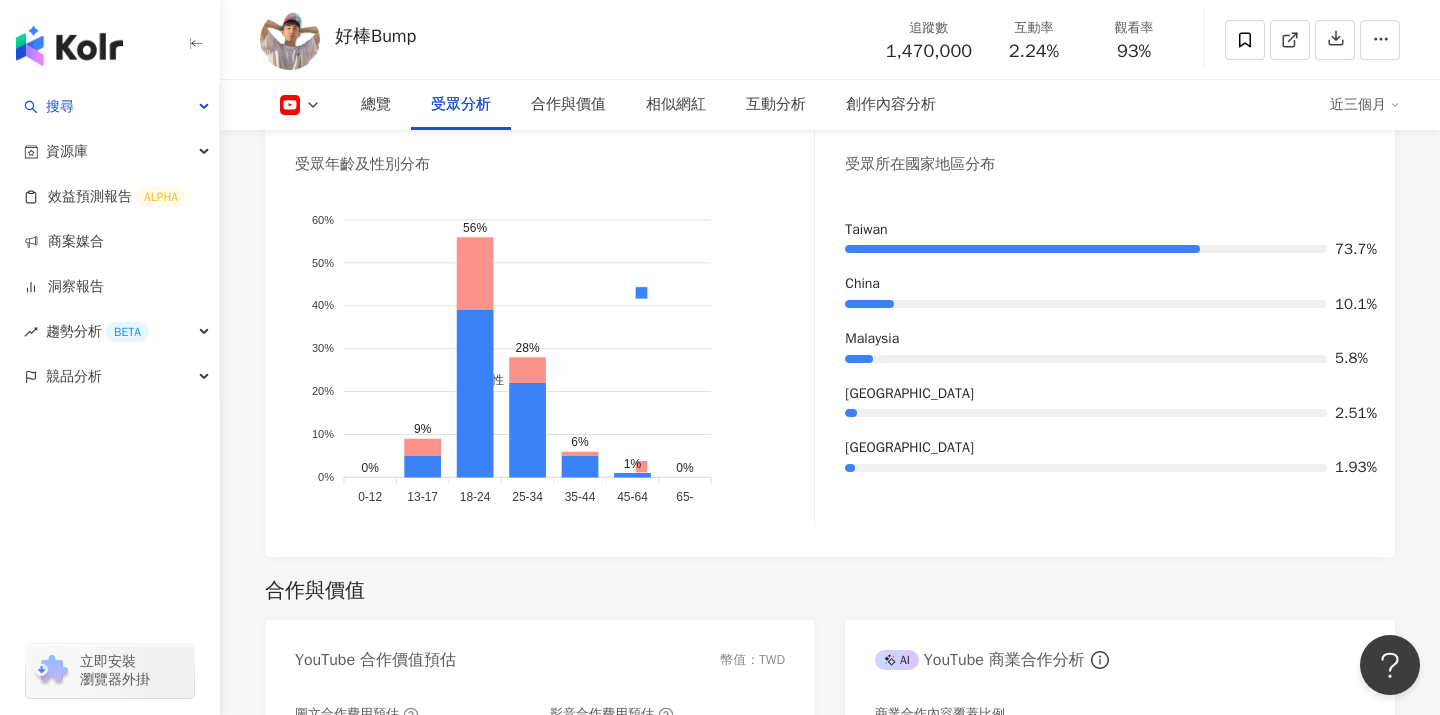 scroll, scrollTop: 1878, scrollLeft: 0, axis: vertical 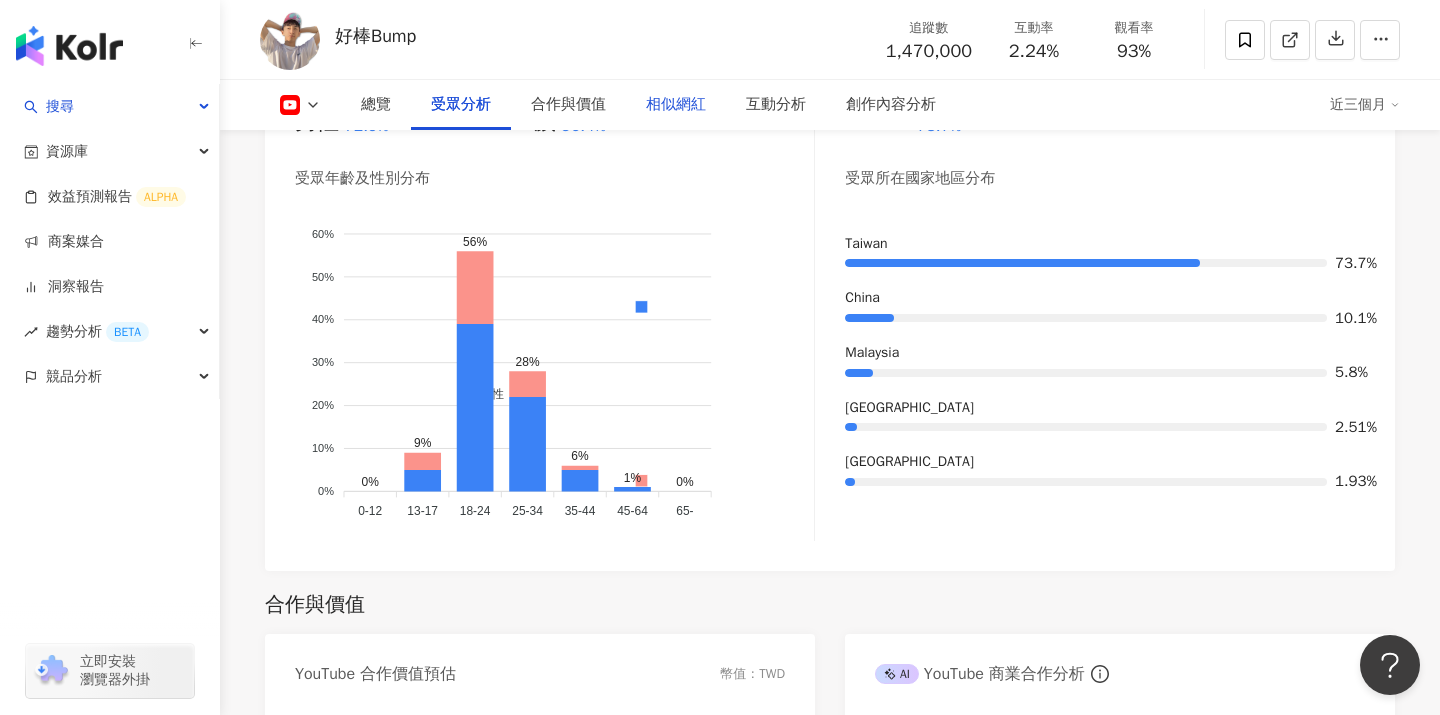 click on "相似網紅" at bounding box center [676, 105] 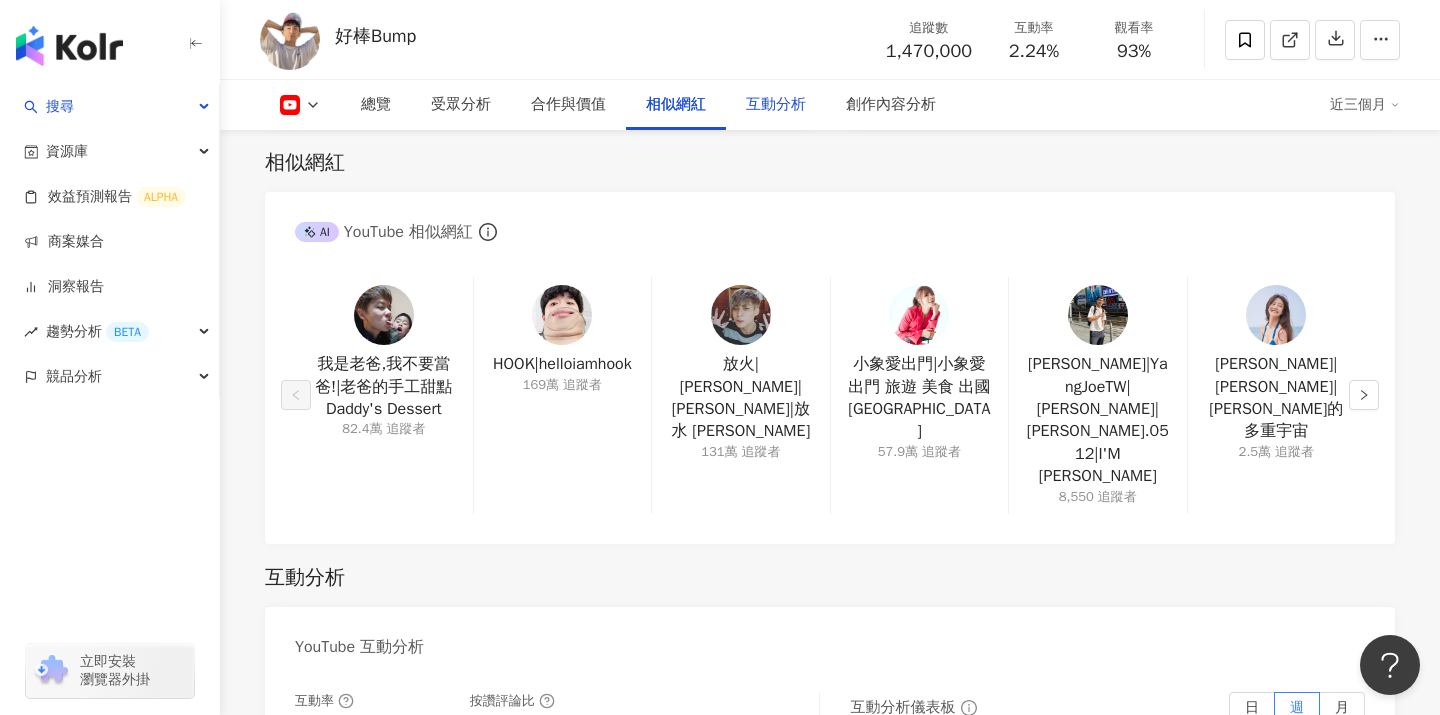 click on "互動分析" at bounding box center [776, 105] 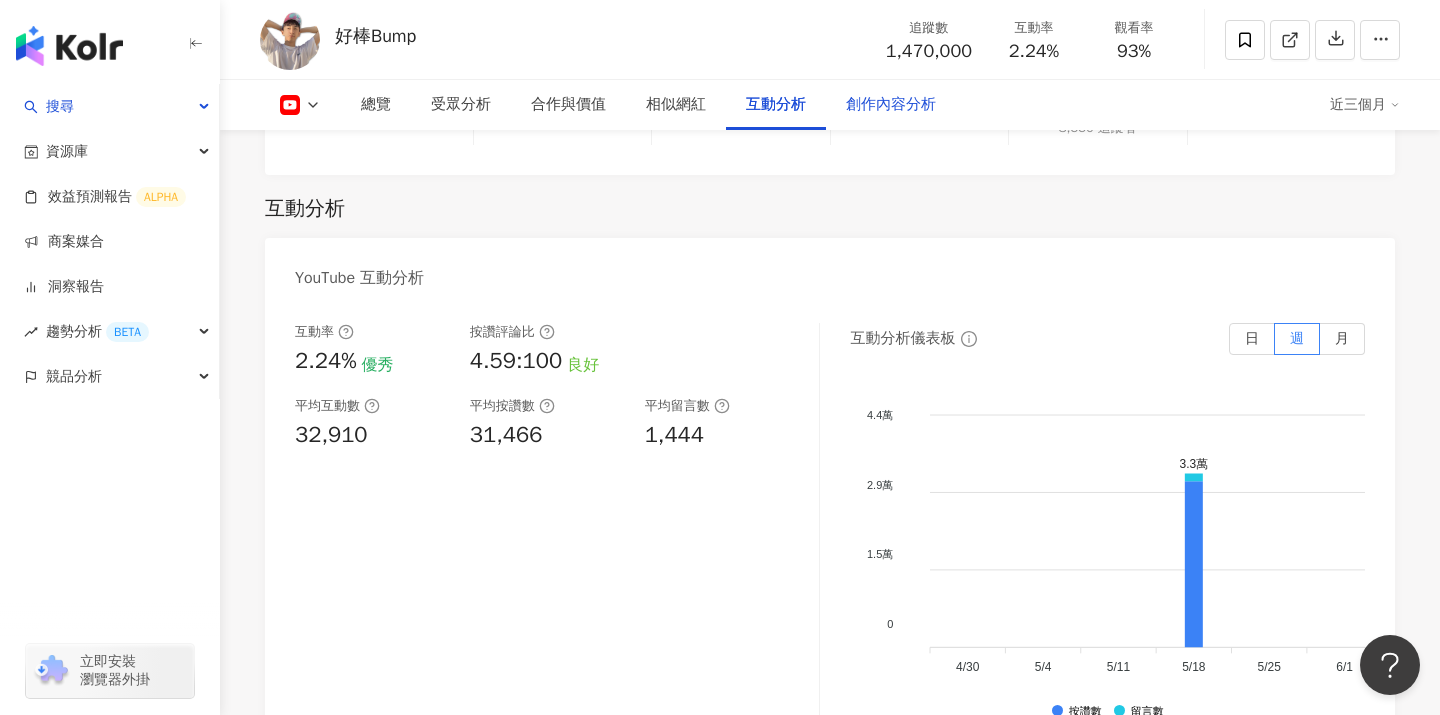click on "創作內容分析" at bounding box center [891, 105] 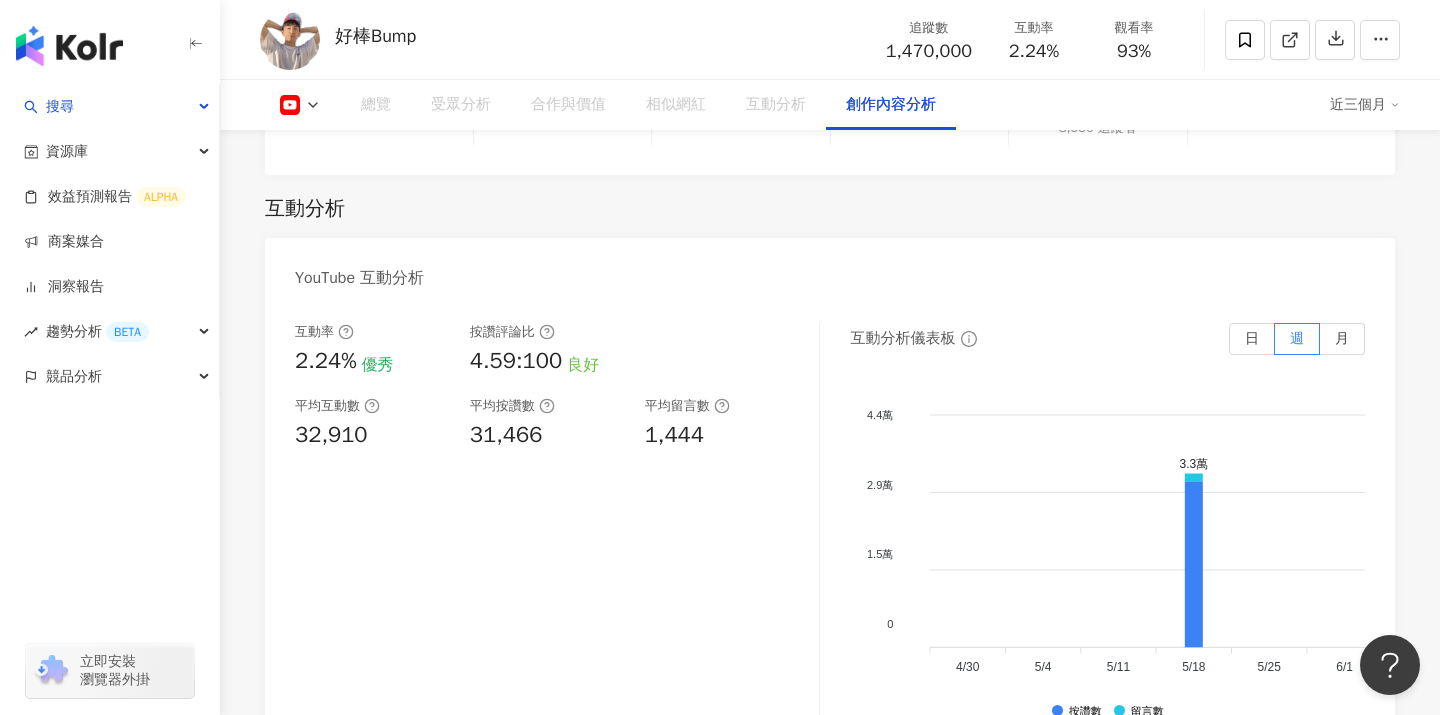 scroll, scrollTop: 4873, scrollLeft: 0, axis: vertical 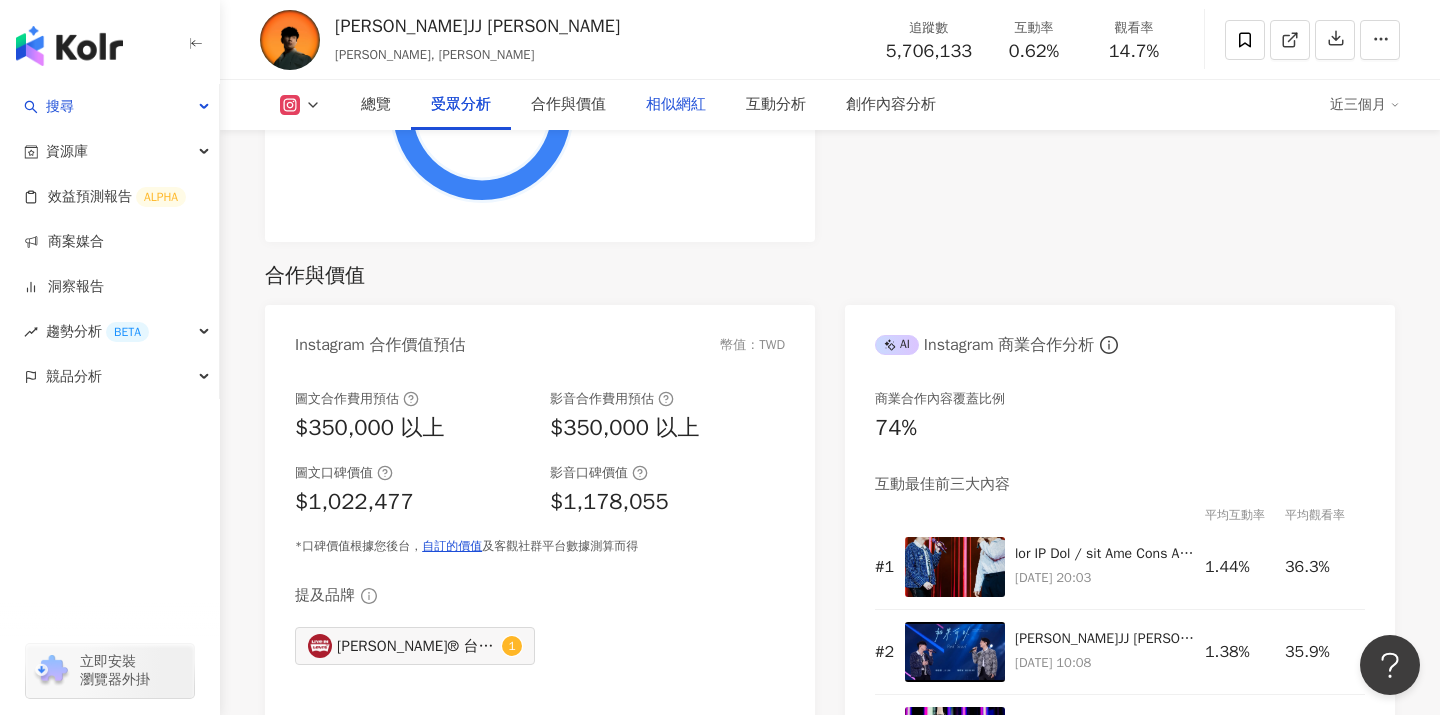 click on "相似網紅" at bounding box center [676, 105] 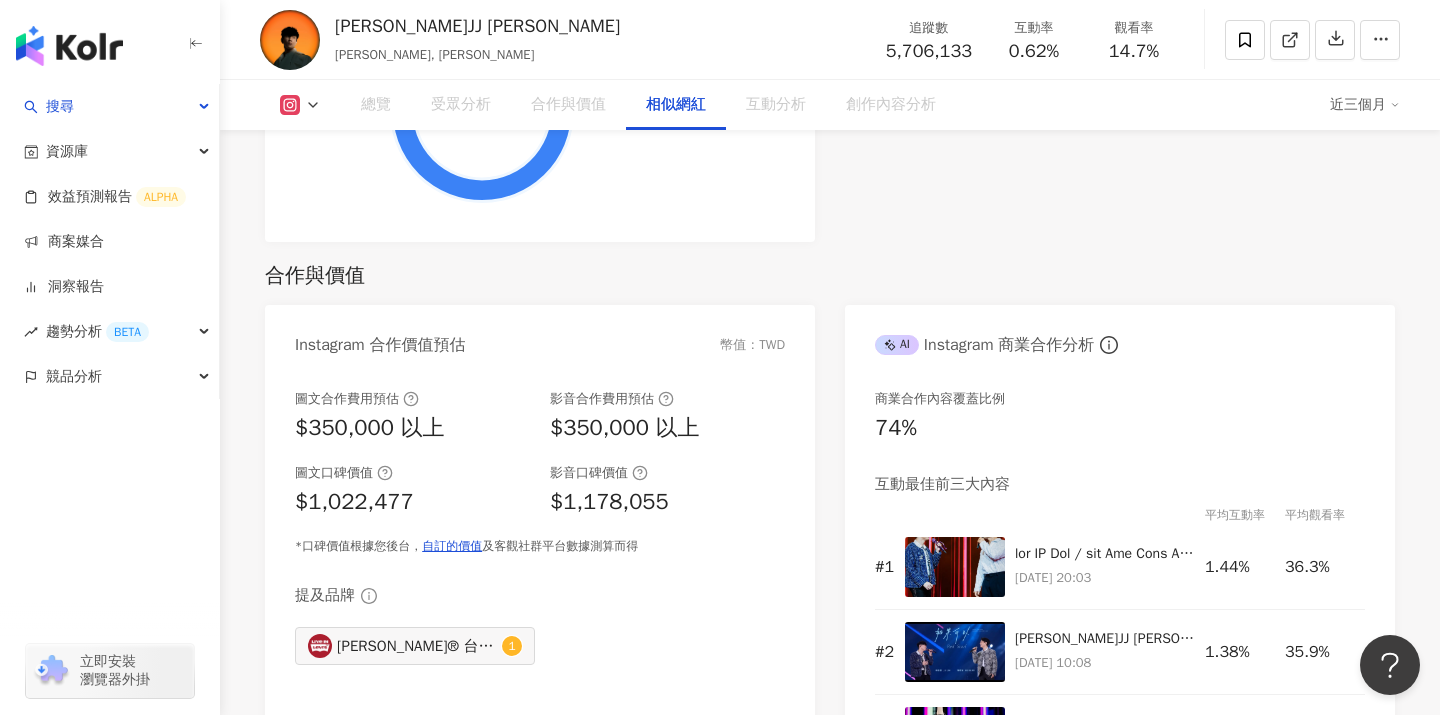 scroll, scrollTop: 3239, scrollLeft: 0, axis: vertical 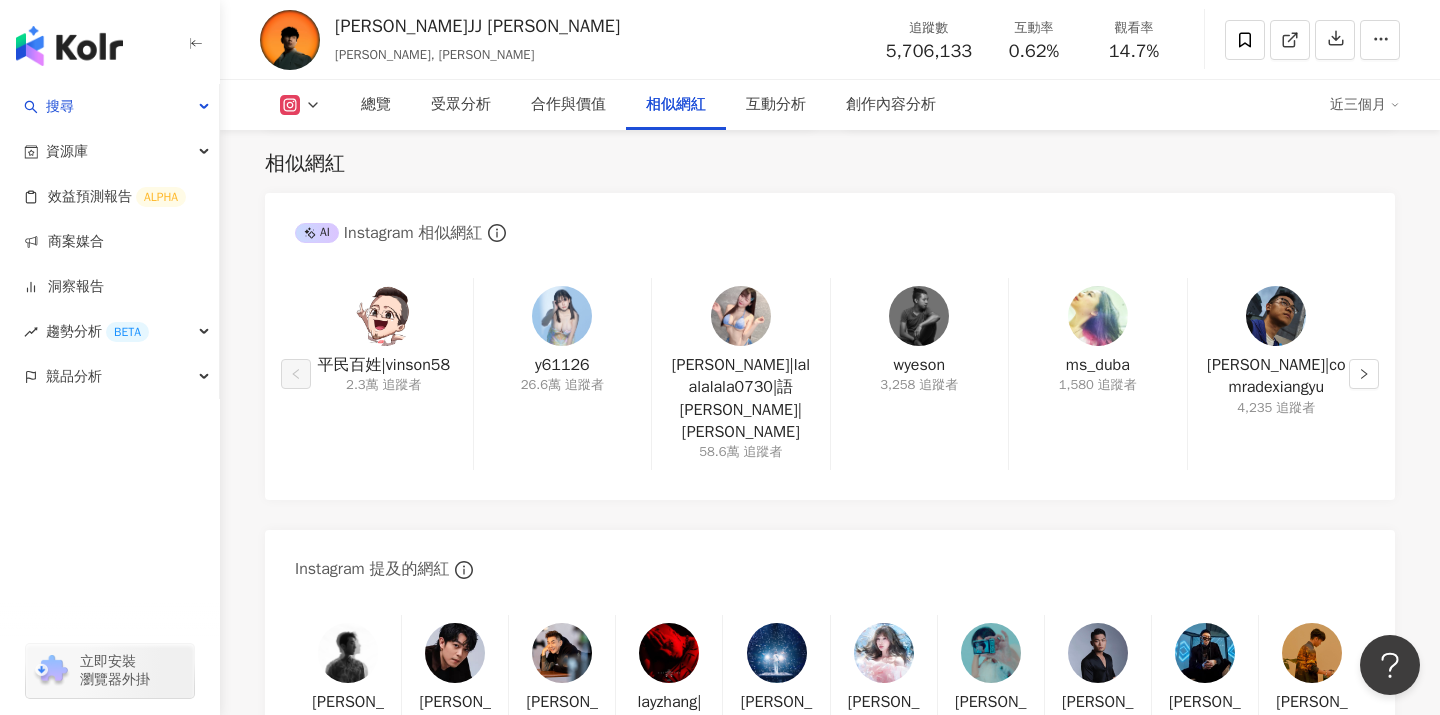 click at bounding box center (300, 105) 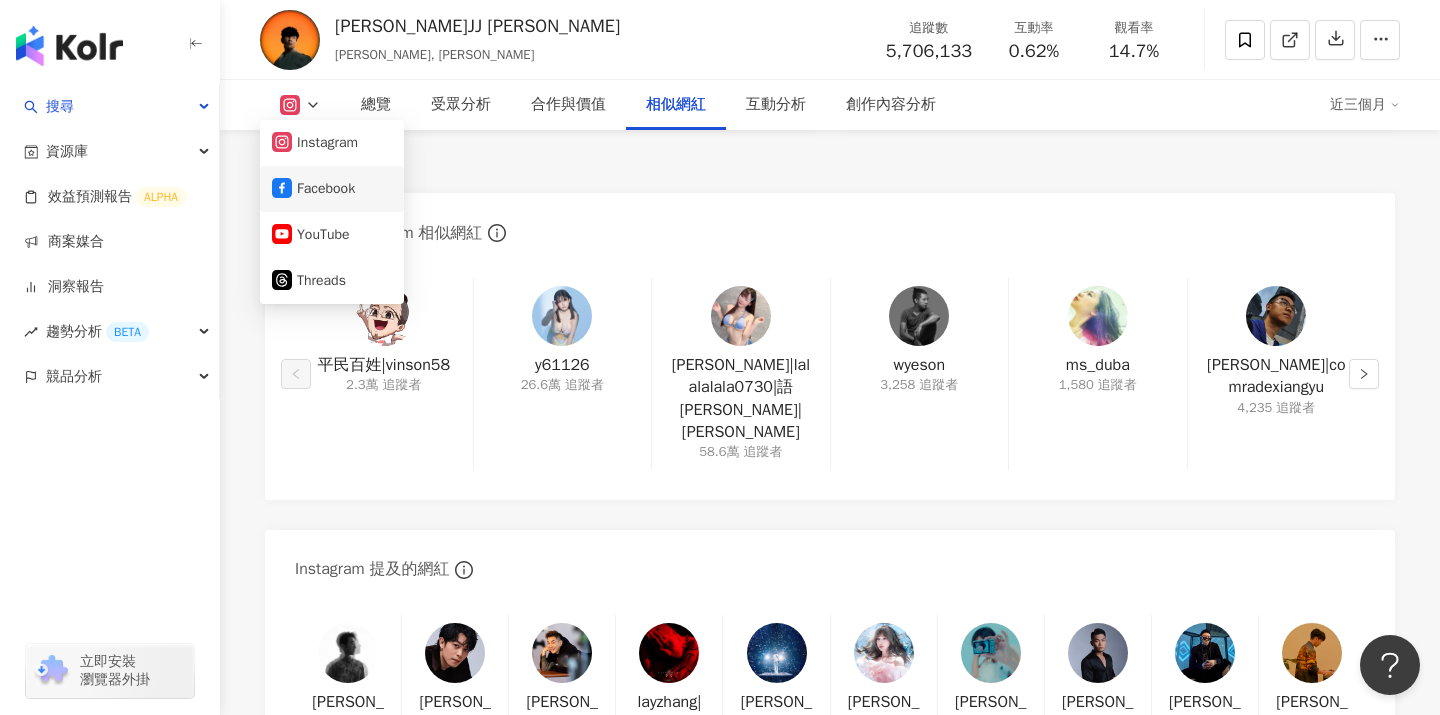 click on "Facebook" at bounding box center [332, 189] 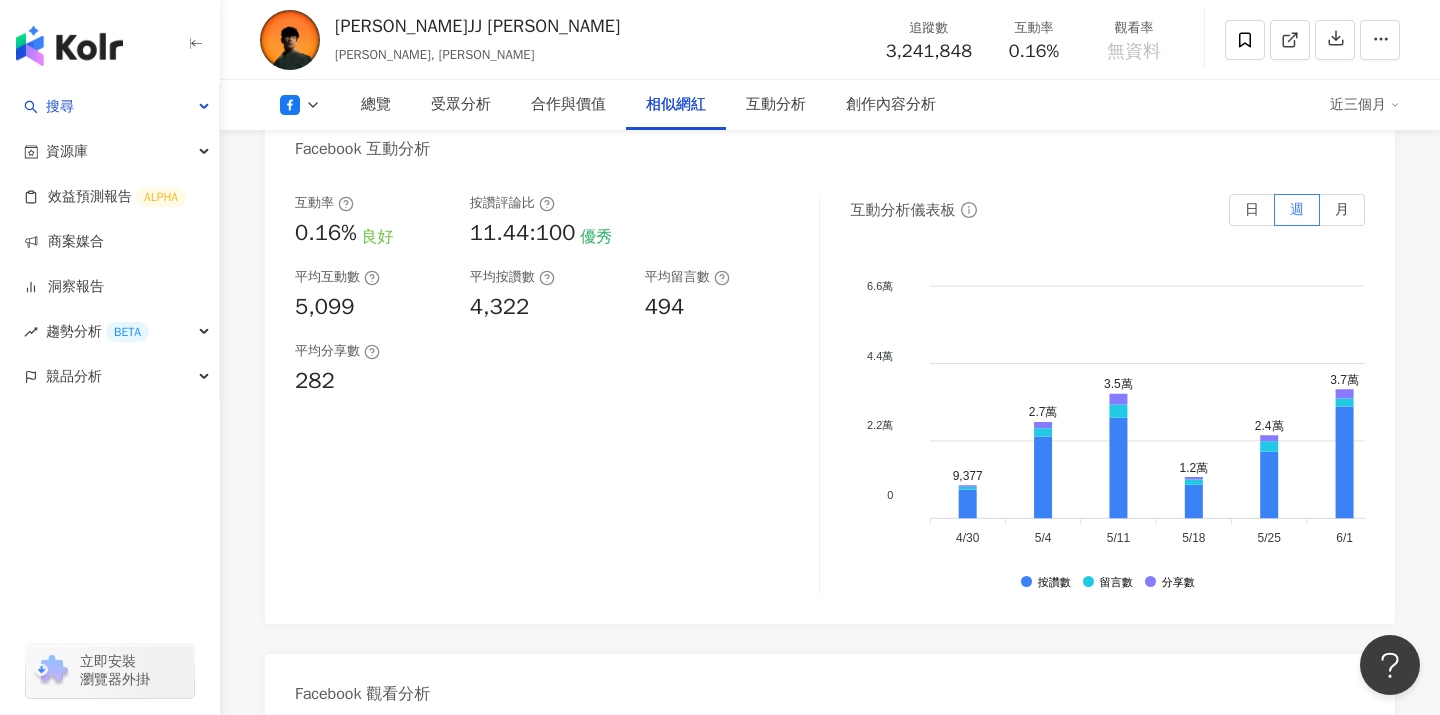 scroll, scrollTop: 2786, scrollLeft: 0, axis: vertical 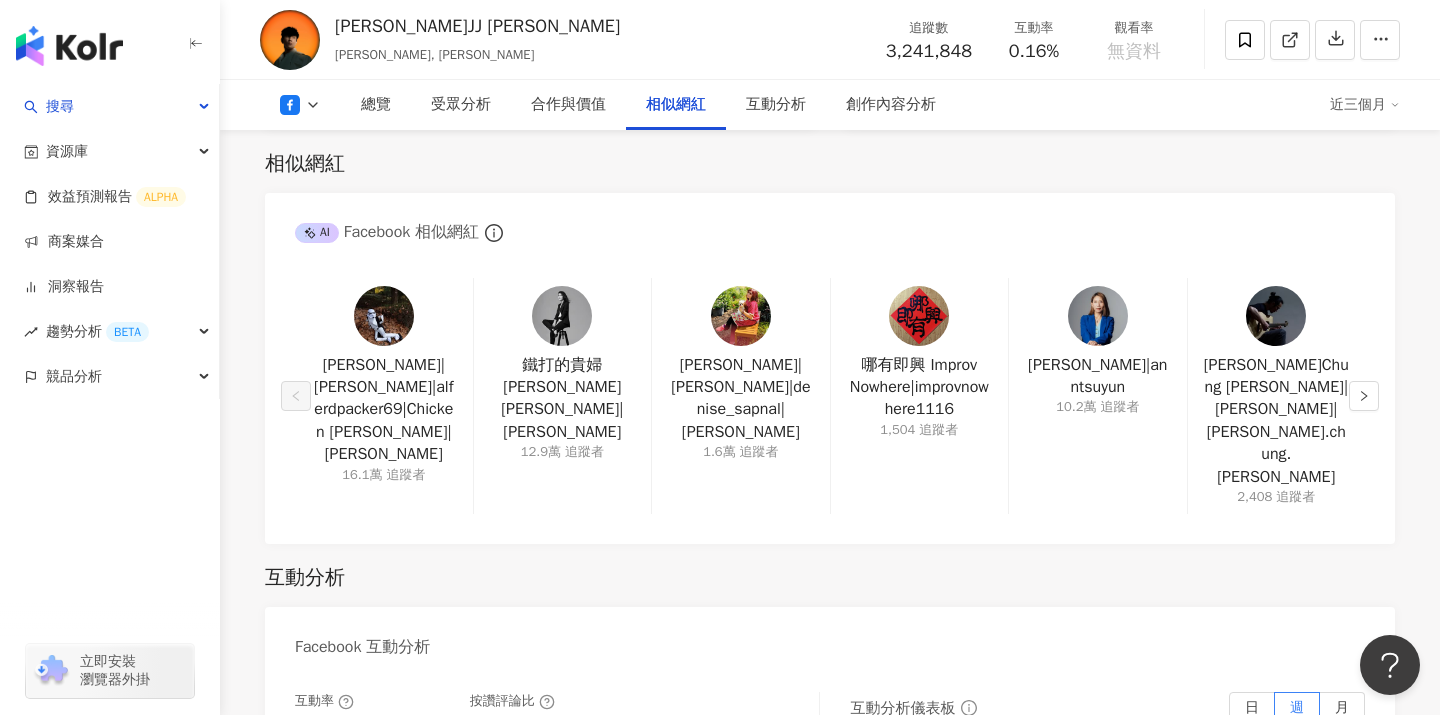 click 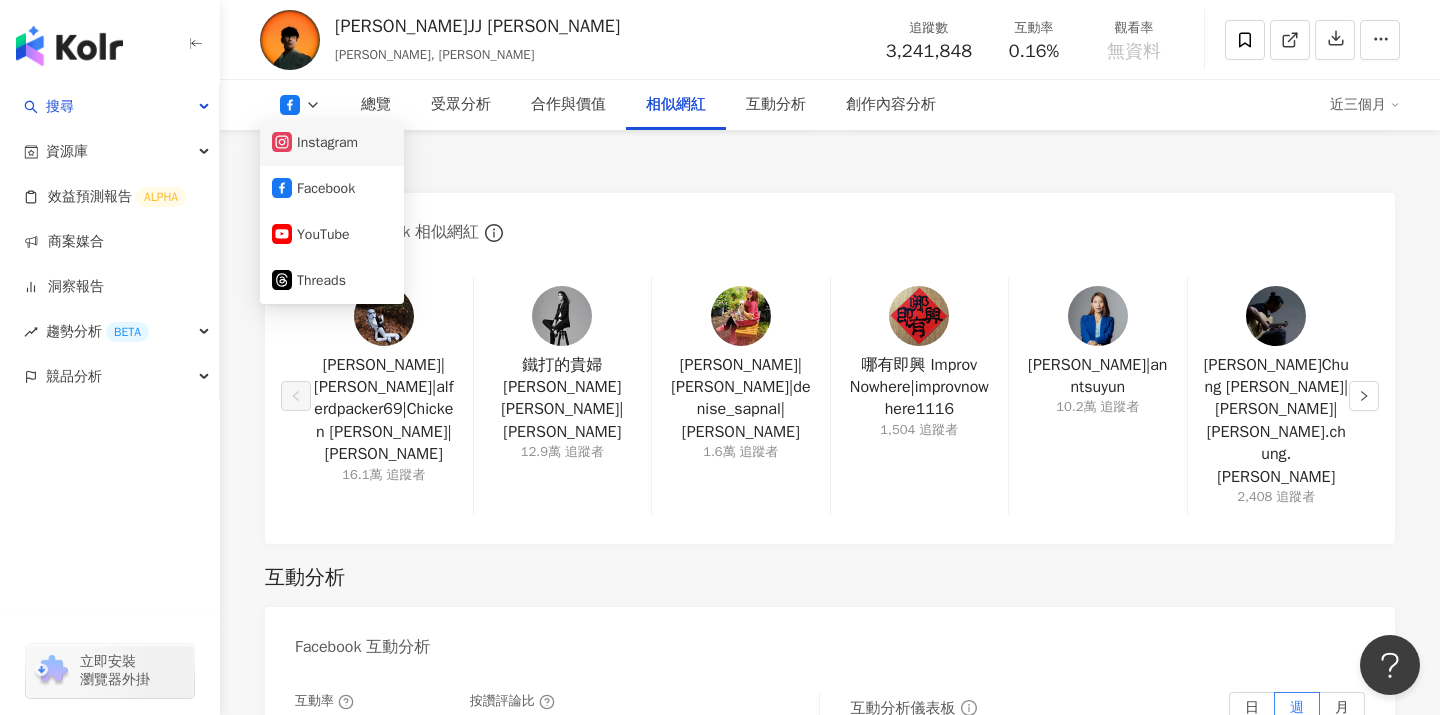 click on "Instagram" at bounding box center [332, 143] 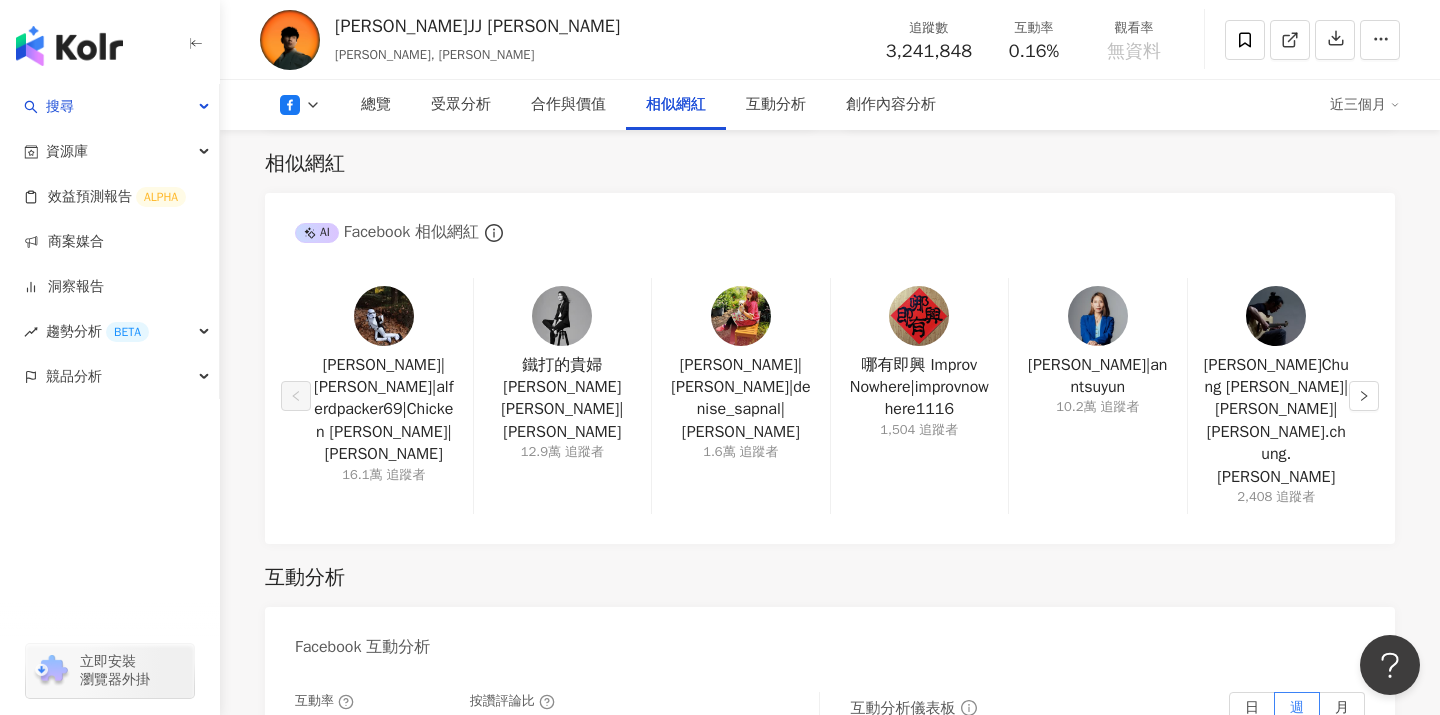 scroll, scrollTop: 3239, scrollLeft: 0, axis: vertical 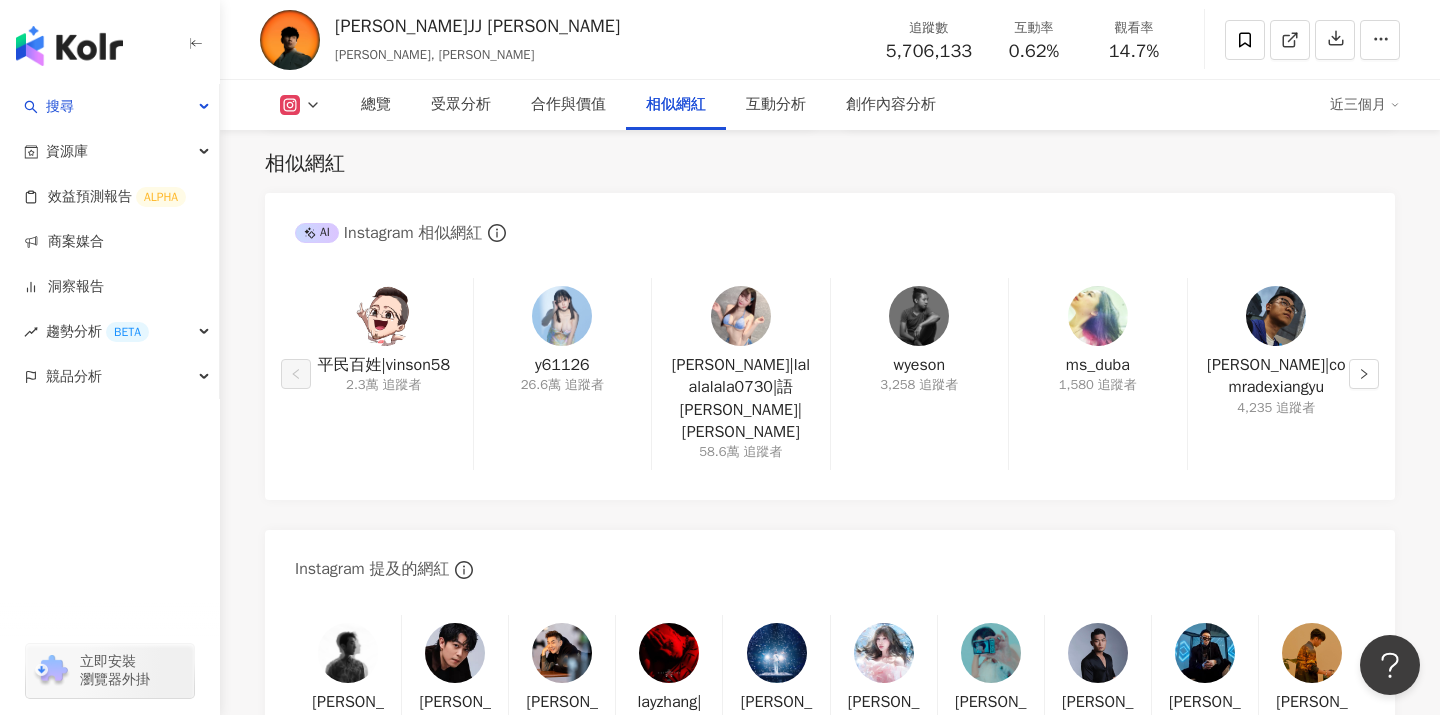 click on "總覽 受眾分析 合作與價值 相似網紅 互動分析 創作內容分析 近三個月" at bounding box center [830, 105] 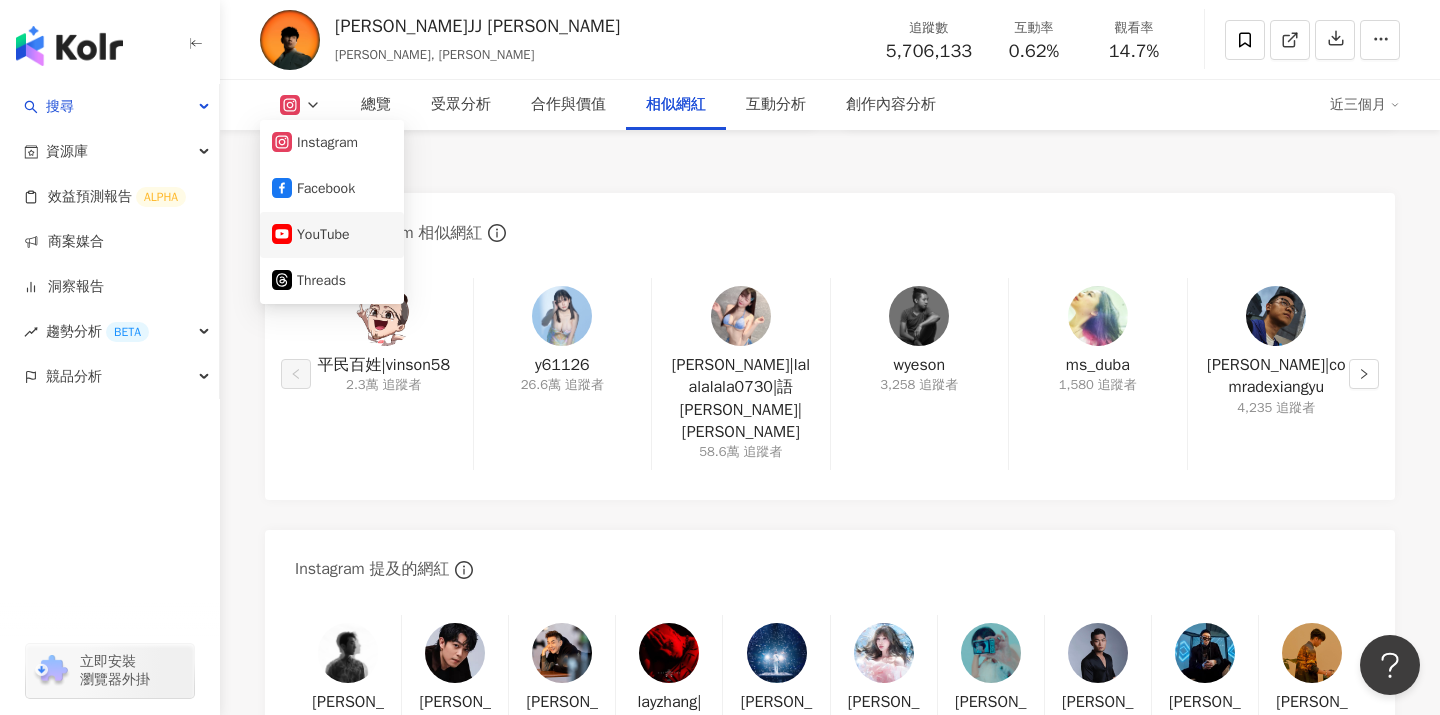 click on "YouTube" at bounding box center (332, 235) 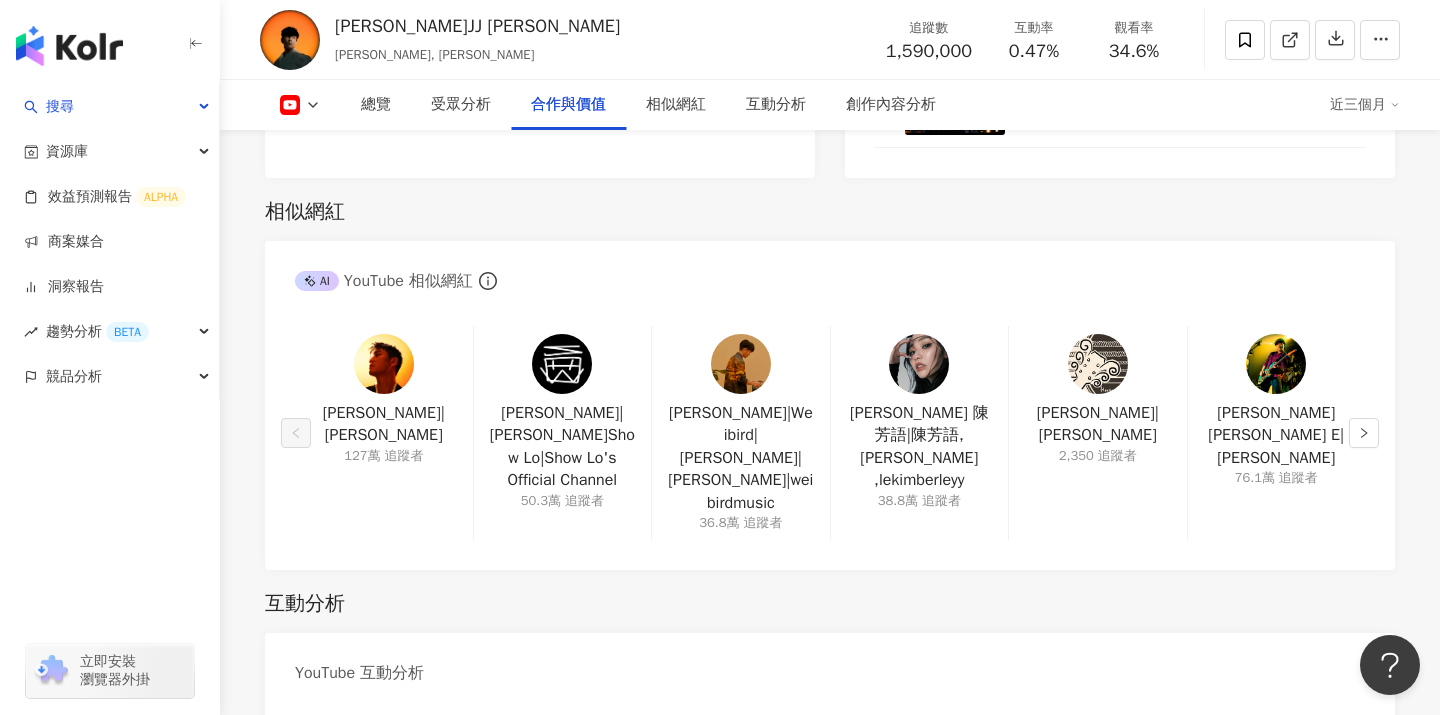 scroll, scrollTop: 2789, scrollLeft: 0, axis: vertical 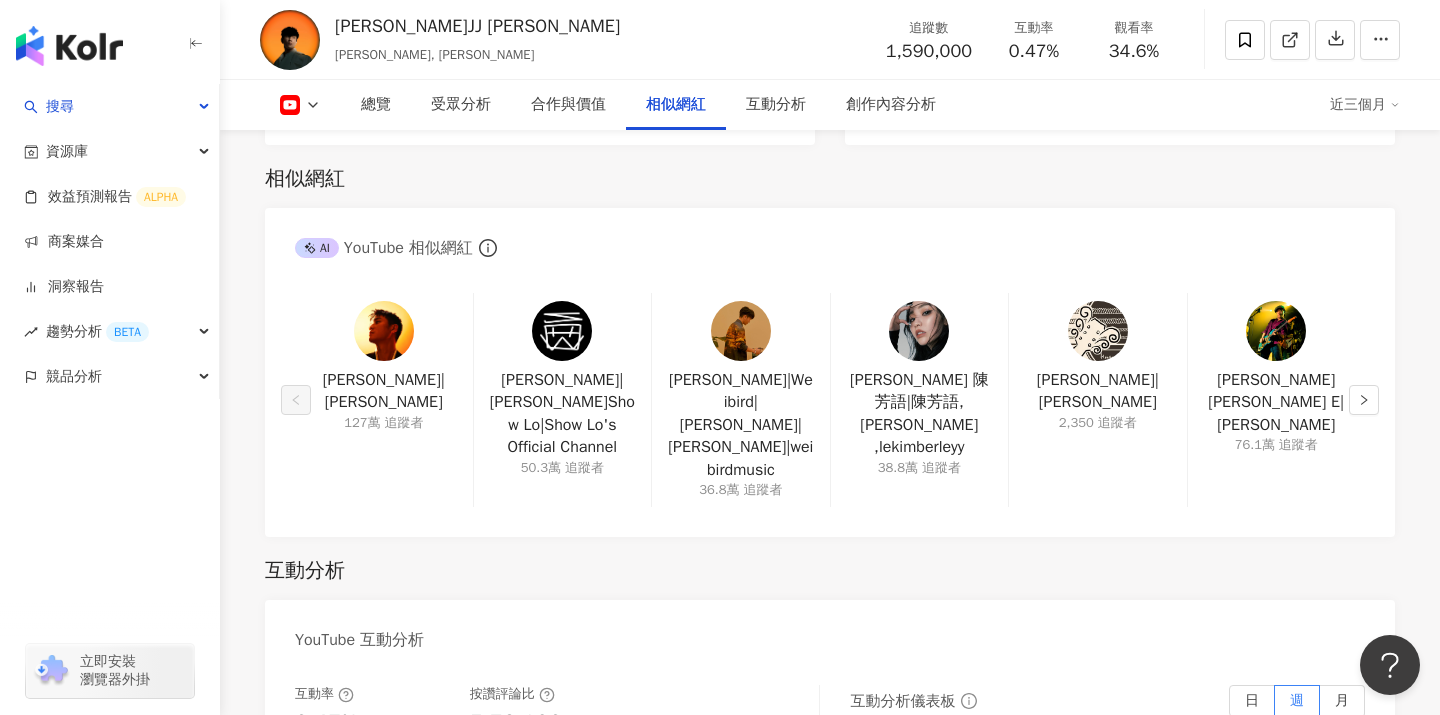 click at bounding box center (384, 331) 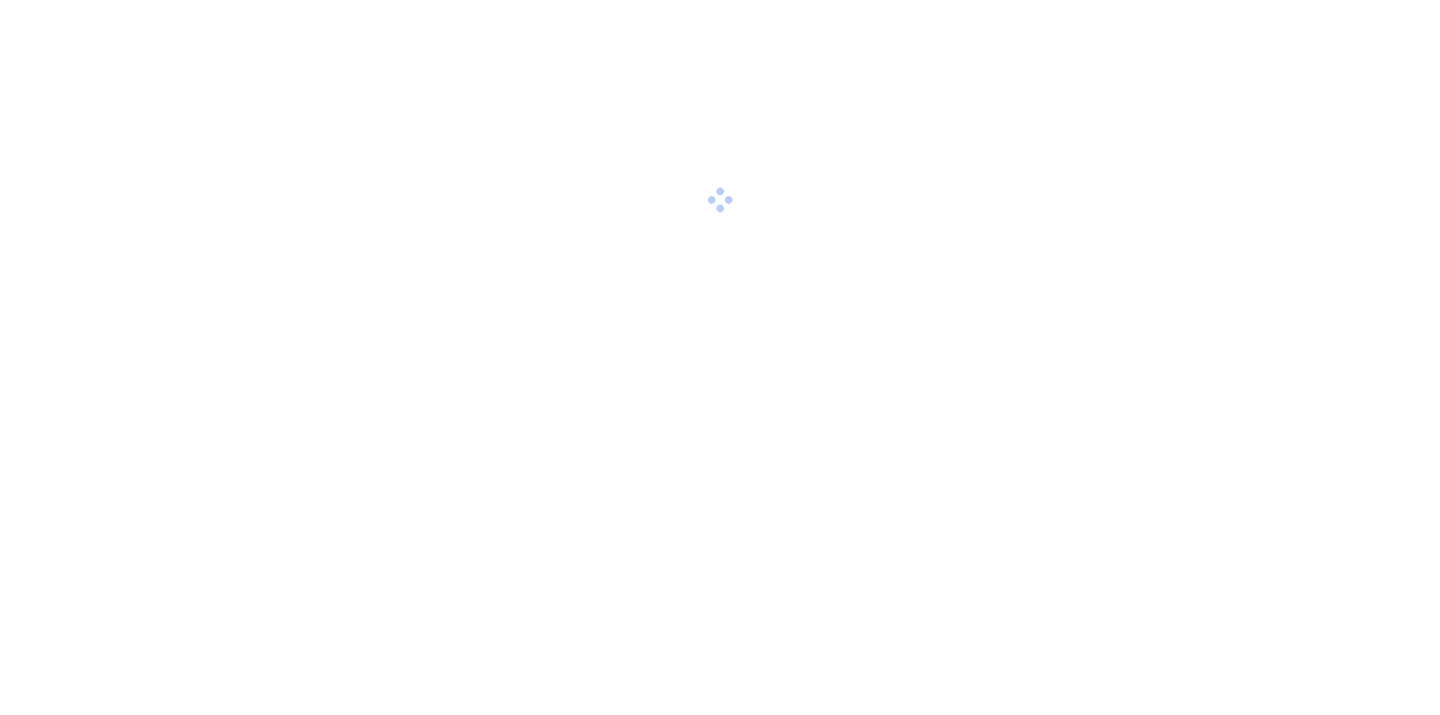 scroll, scrollTop: 0, scrollLeft: 0, axis: both 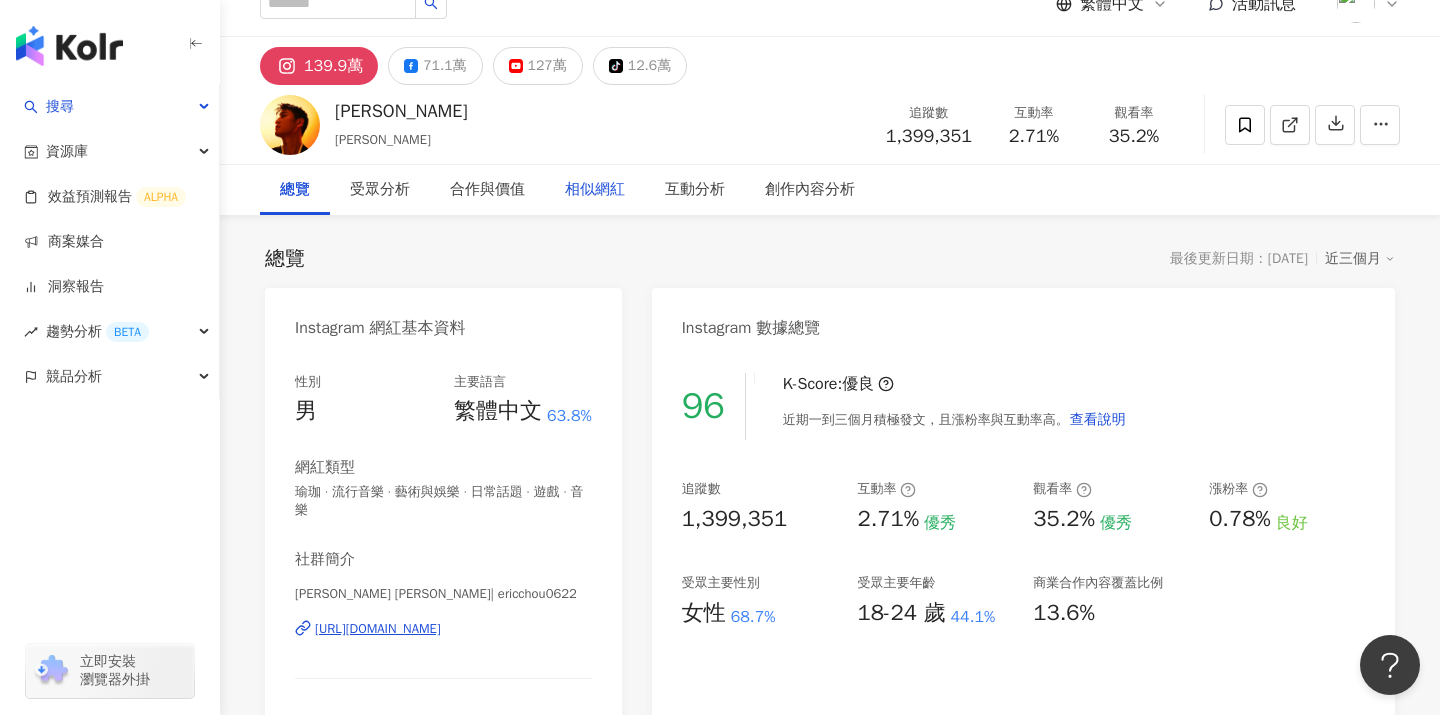 click on "相似網紅" at bounding box center [595, 190] 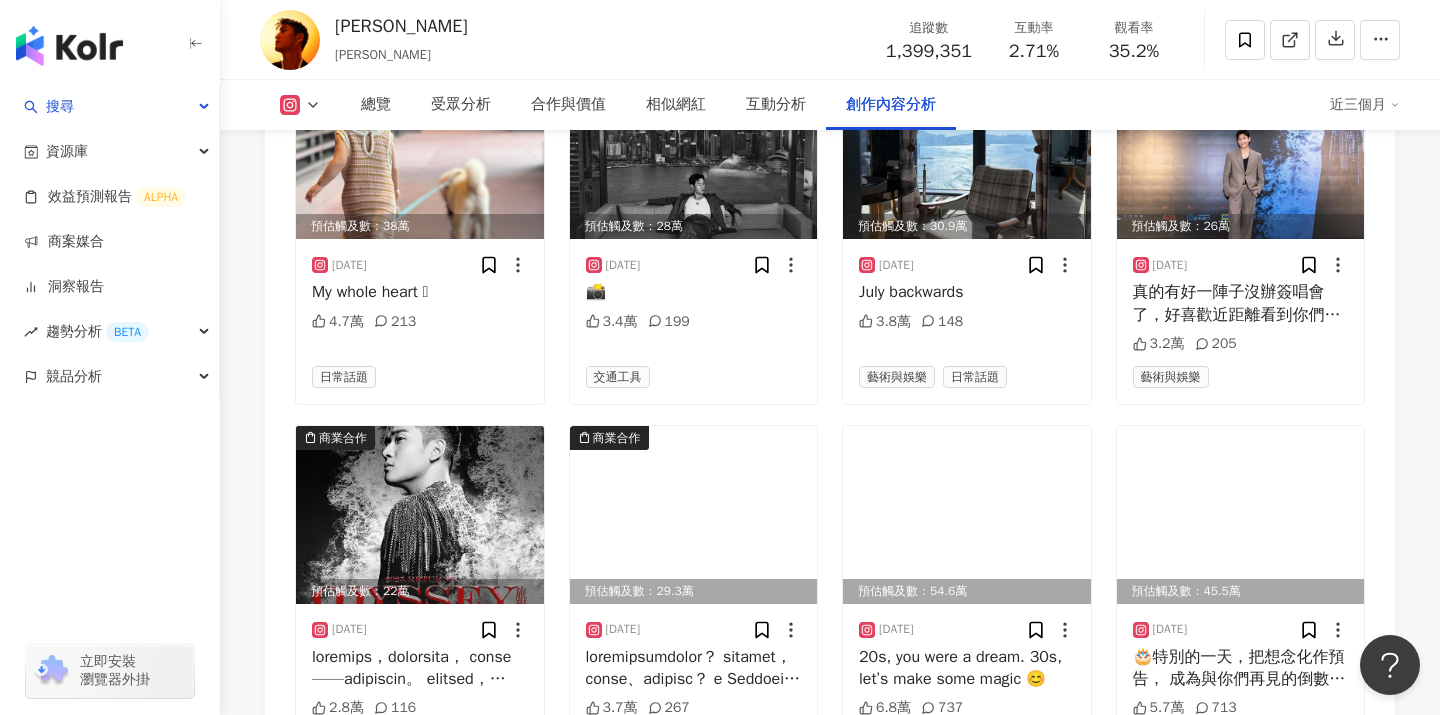 scroll, scrollTop: 6533, scrollLeft: 0, axis: vertical 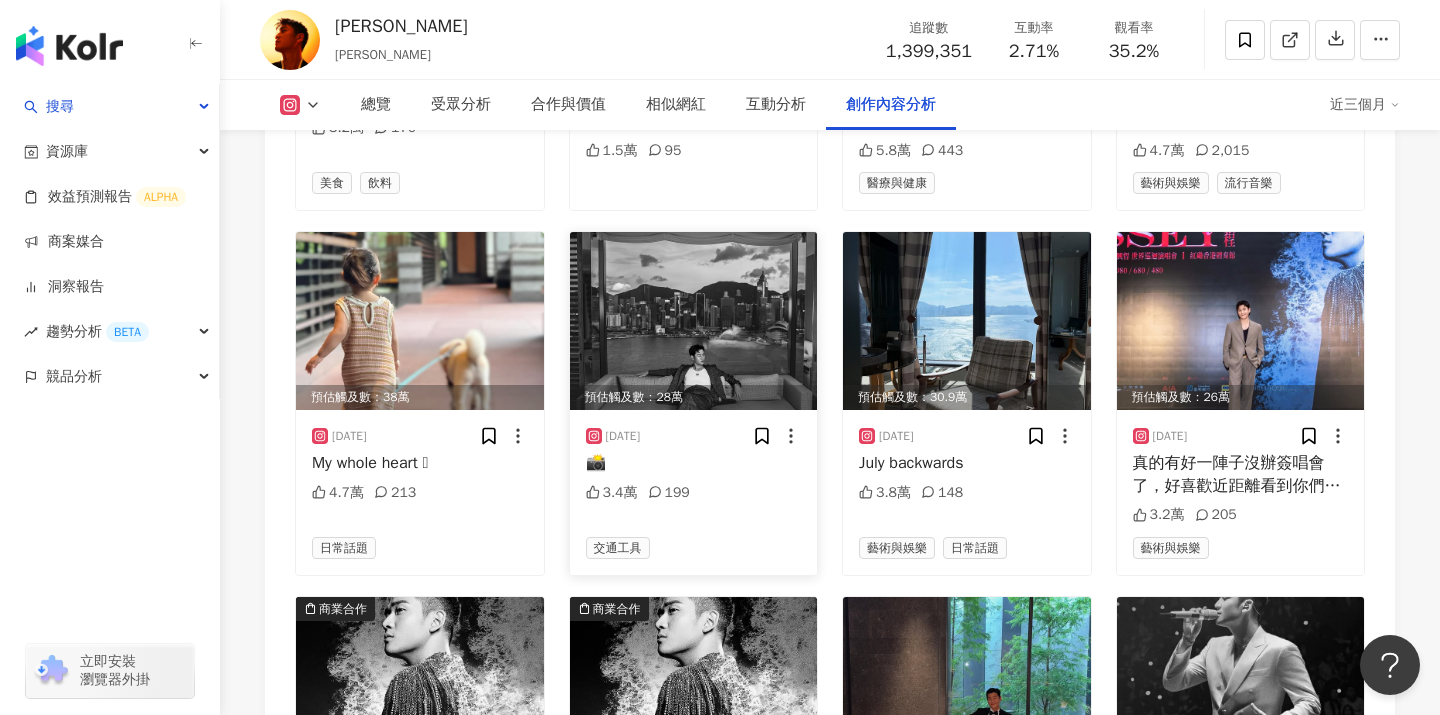 click at bounding box center [694, 321] 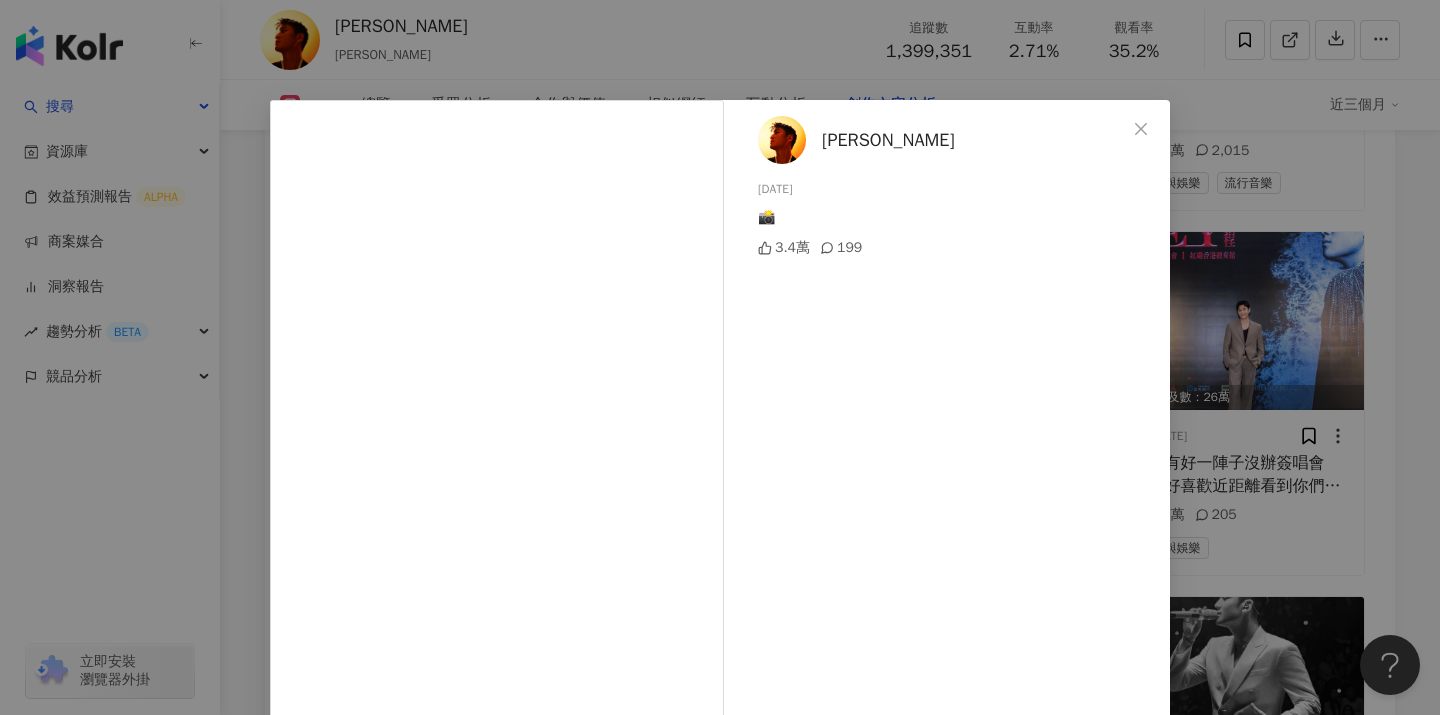 click on "周興哲 2025/7/8 📸 3.4萬 199 查看原始貼文" at bounding box center [720, 357] 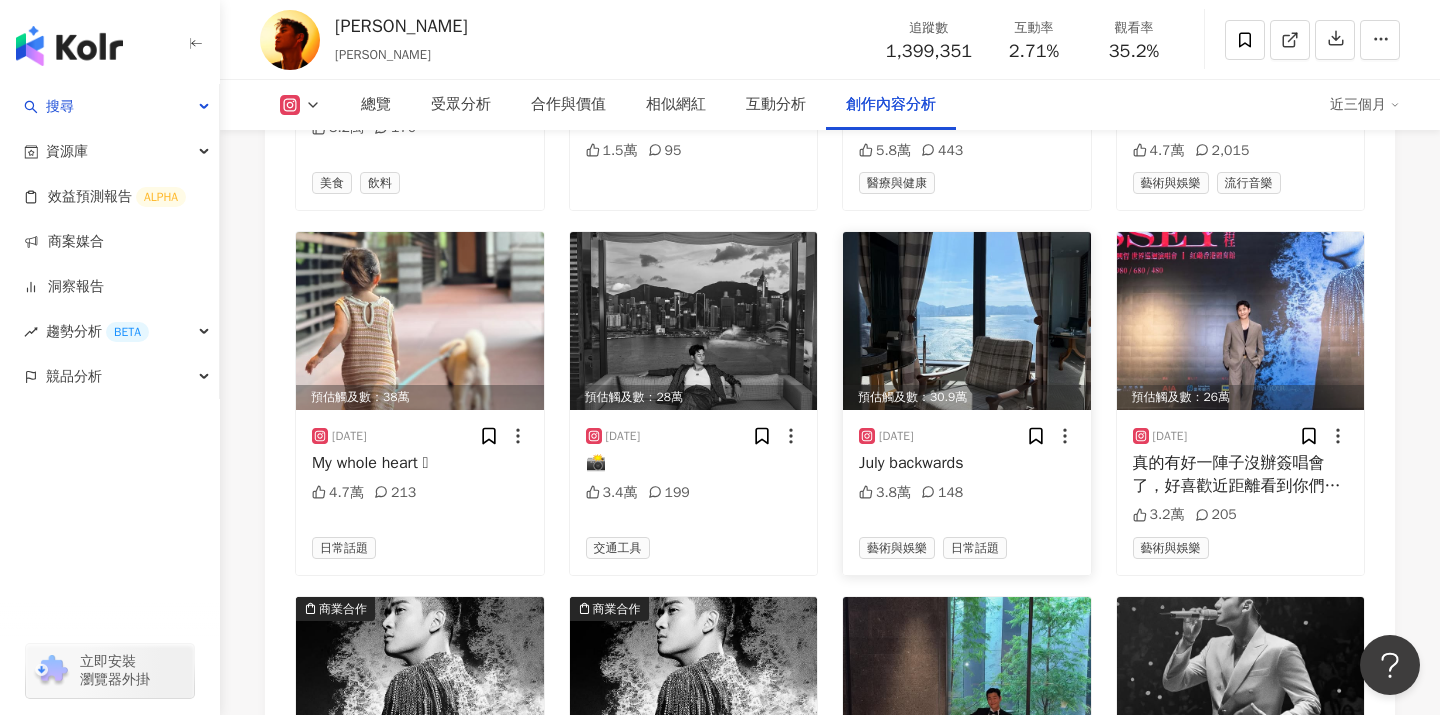 click at bounding box center [967, 321] 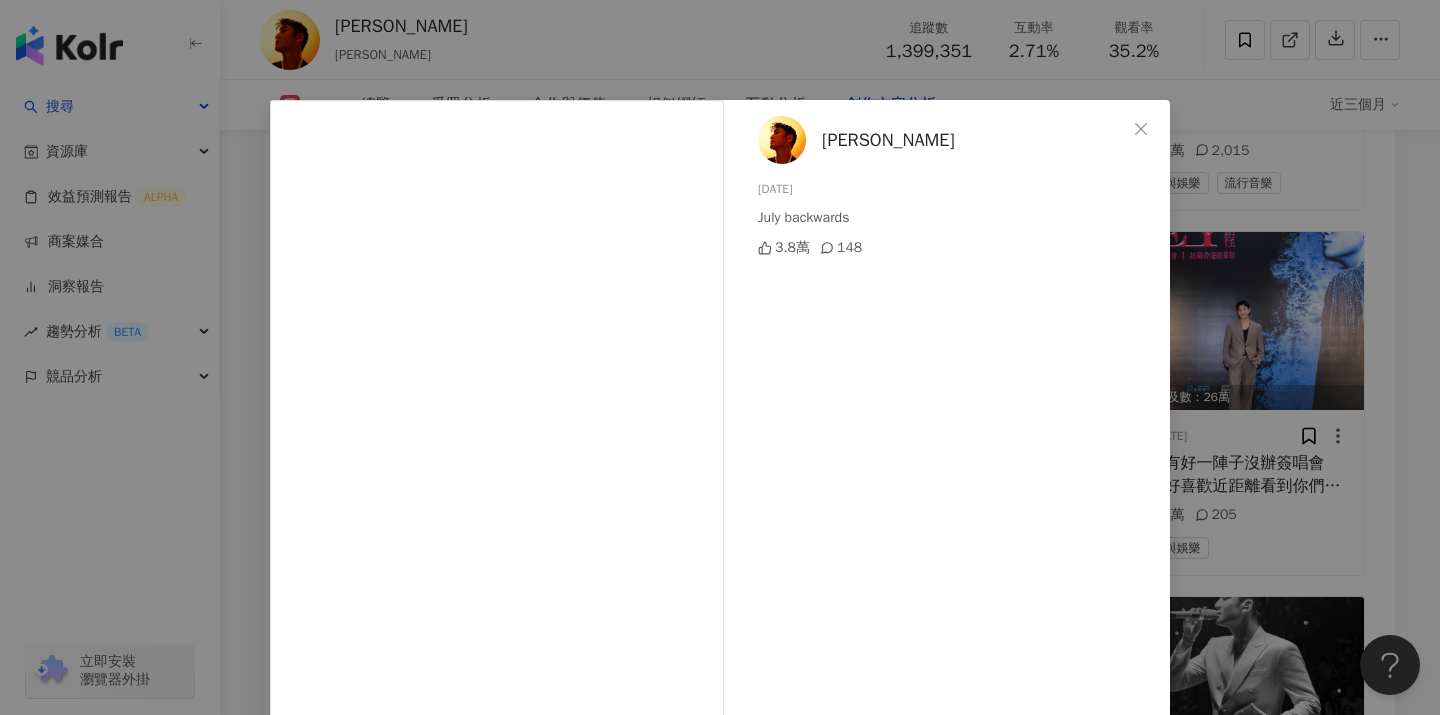 click on "周興哲 2025/7/6 July backwards 3.8萬 148" at bounding box center (952, 477) 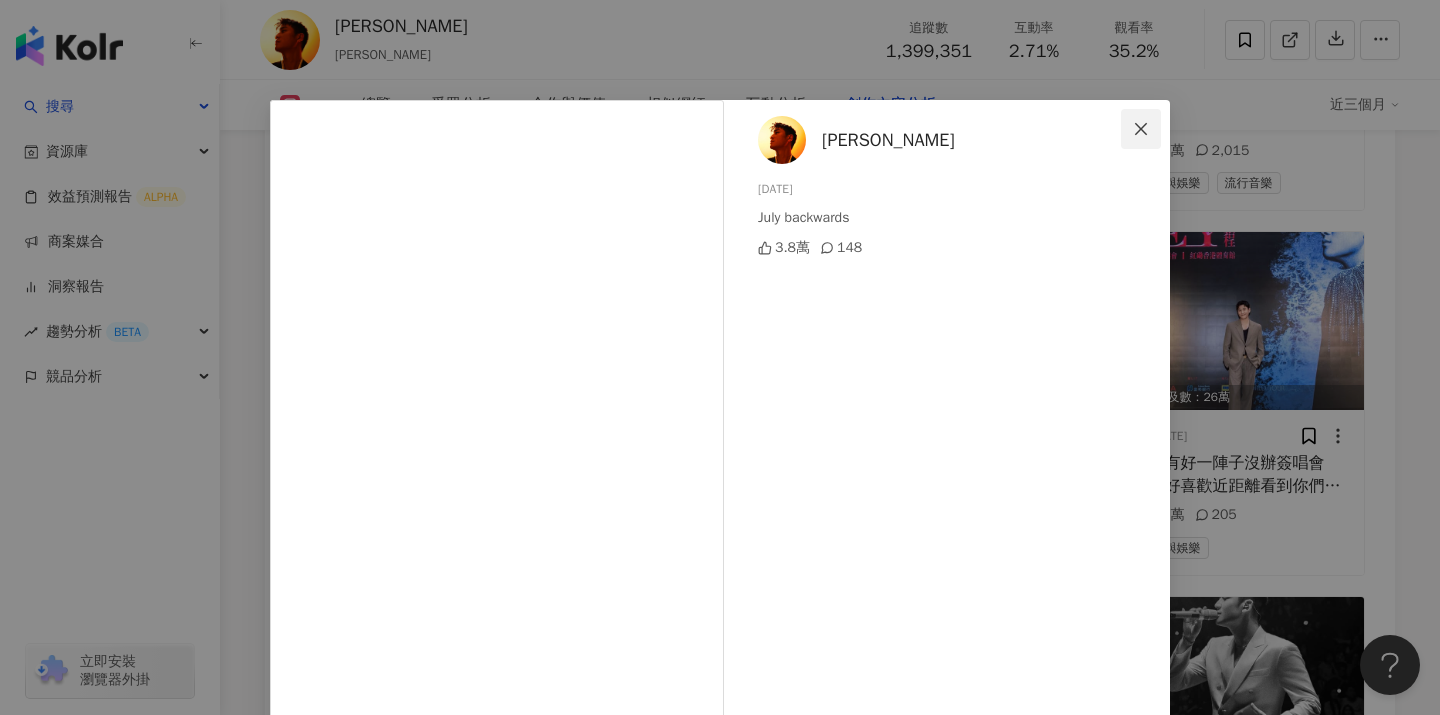 click 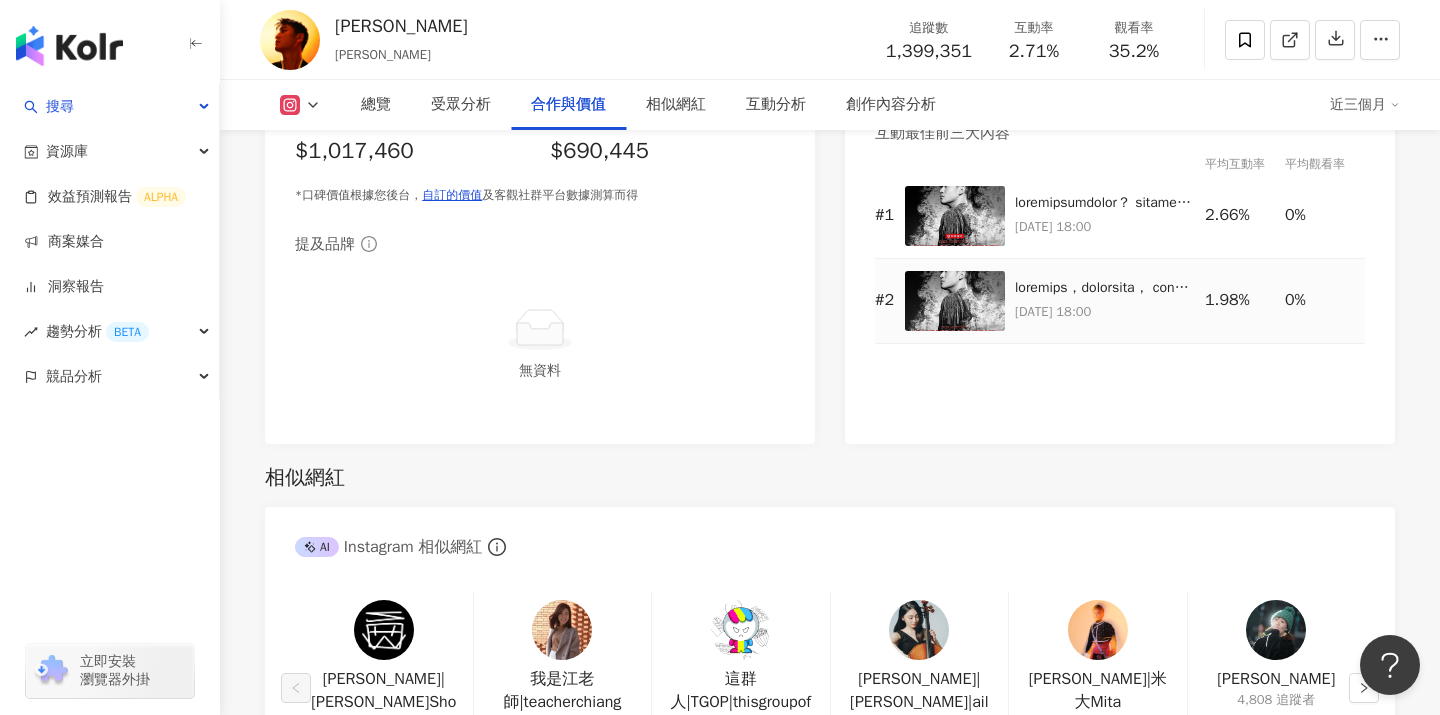 scroll, scrollTop: 2950, scrollLeft: 0, axis: vertical 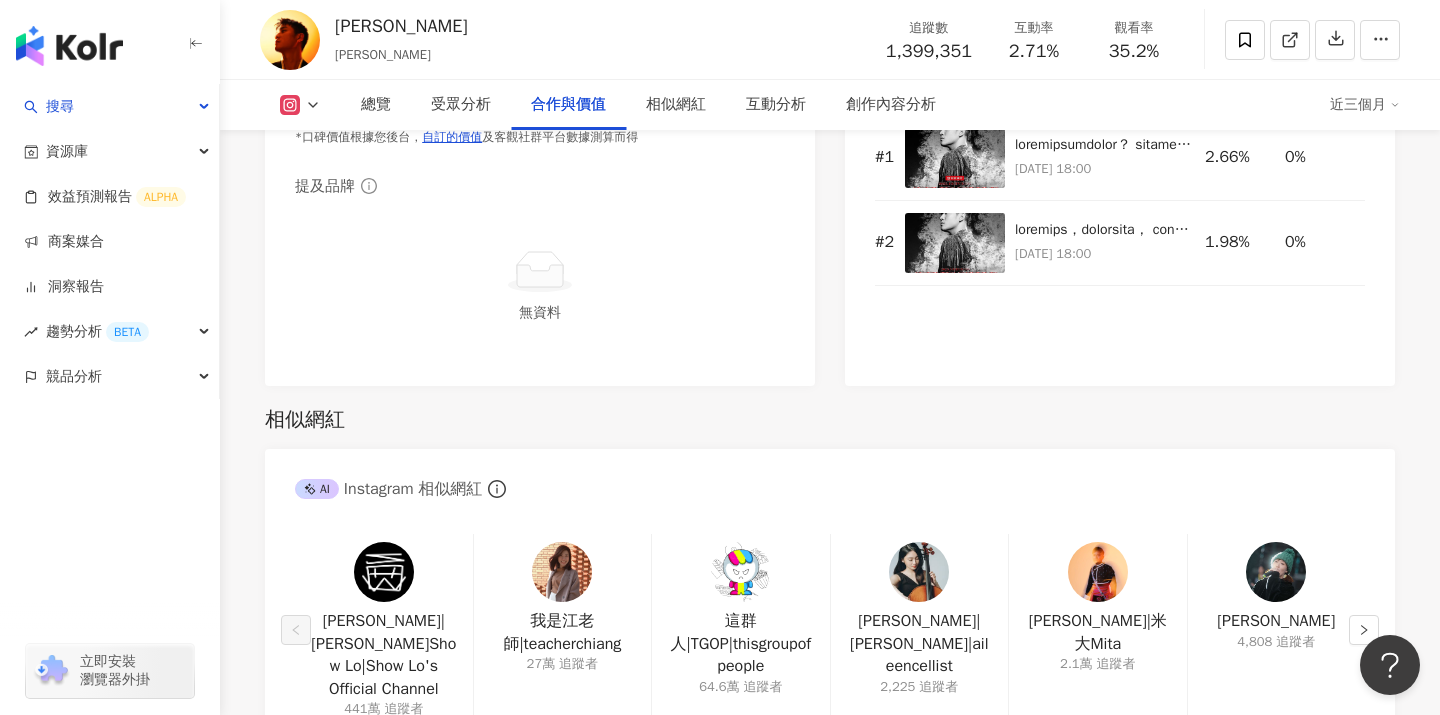 click at bounding box center [741, 572] 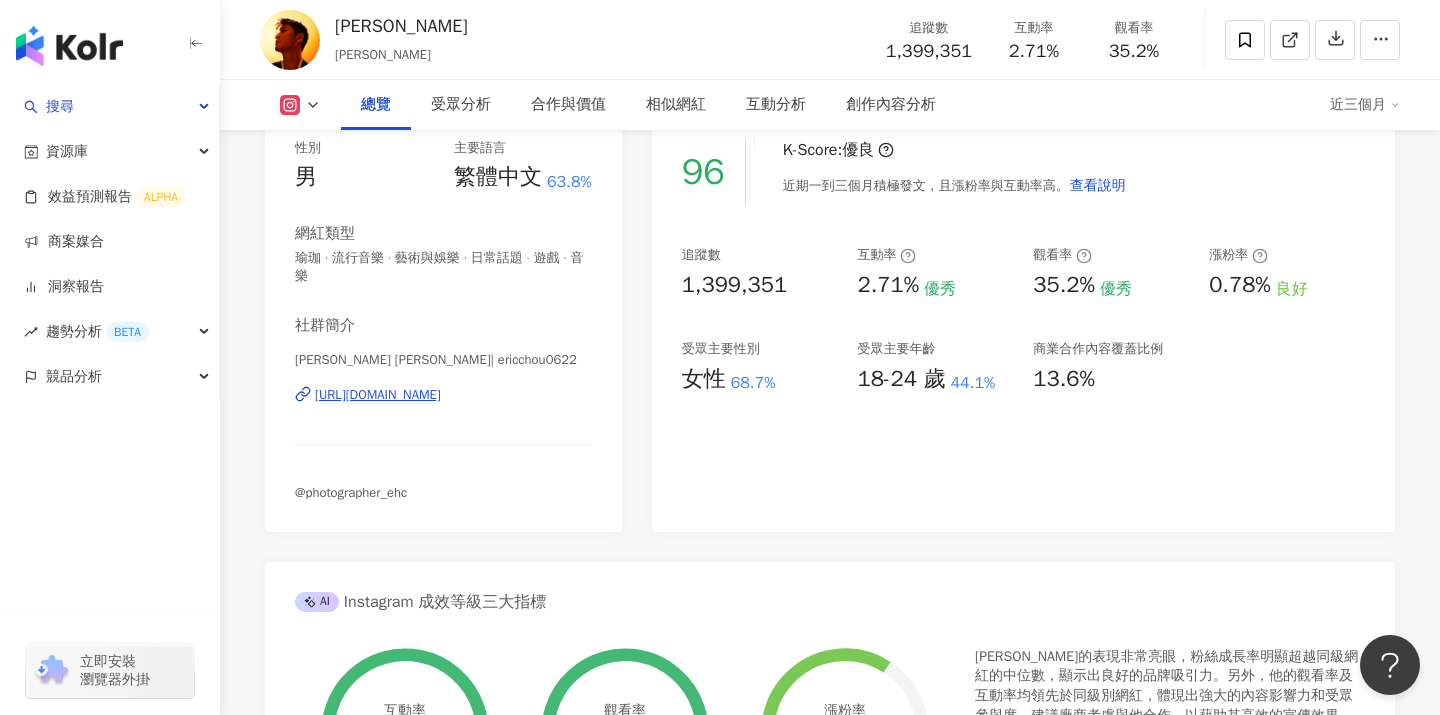 scroll, scrollTop: 0, scrollLeft: 0, axis: both 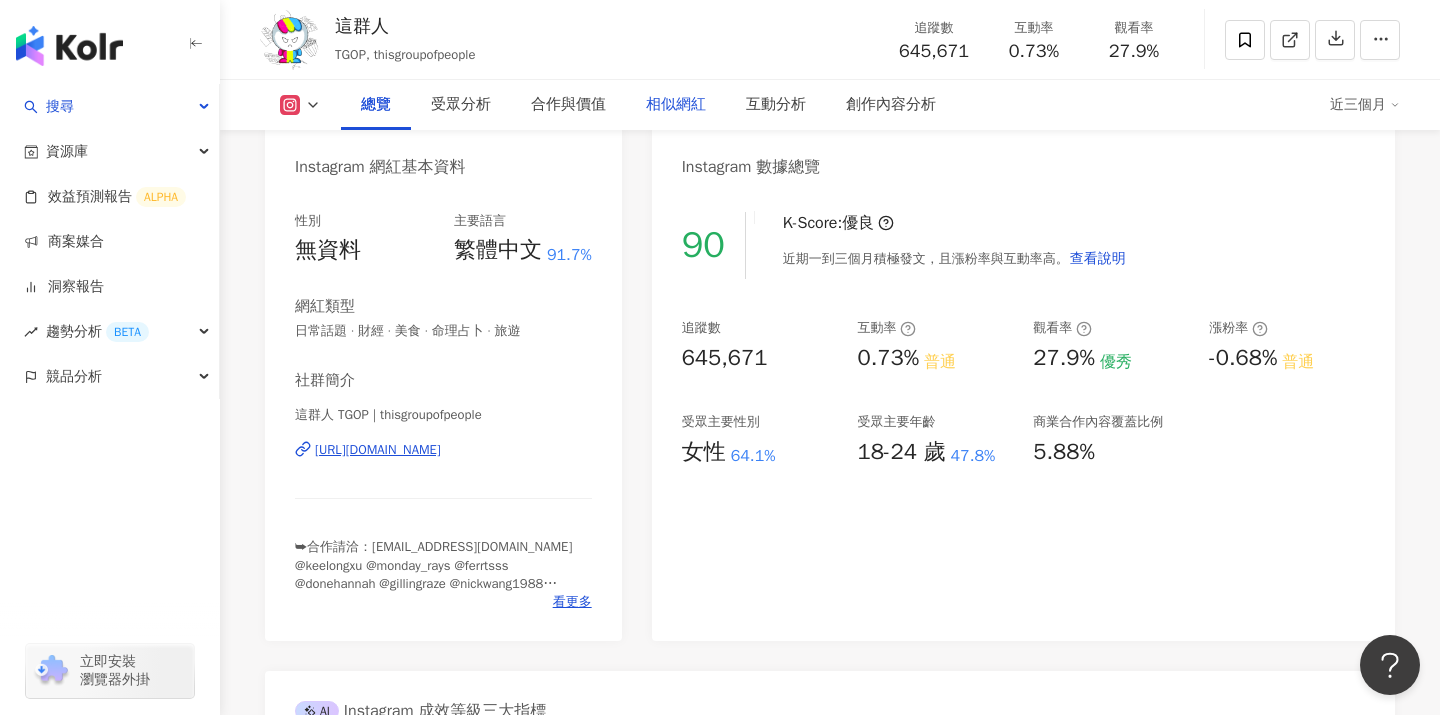 click on "相似網紅" at bounding box center (676, 105) 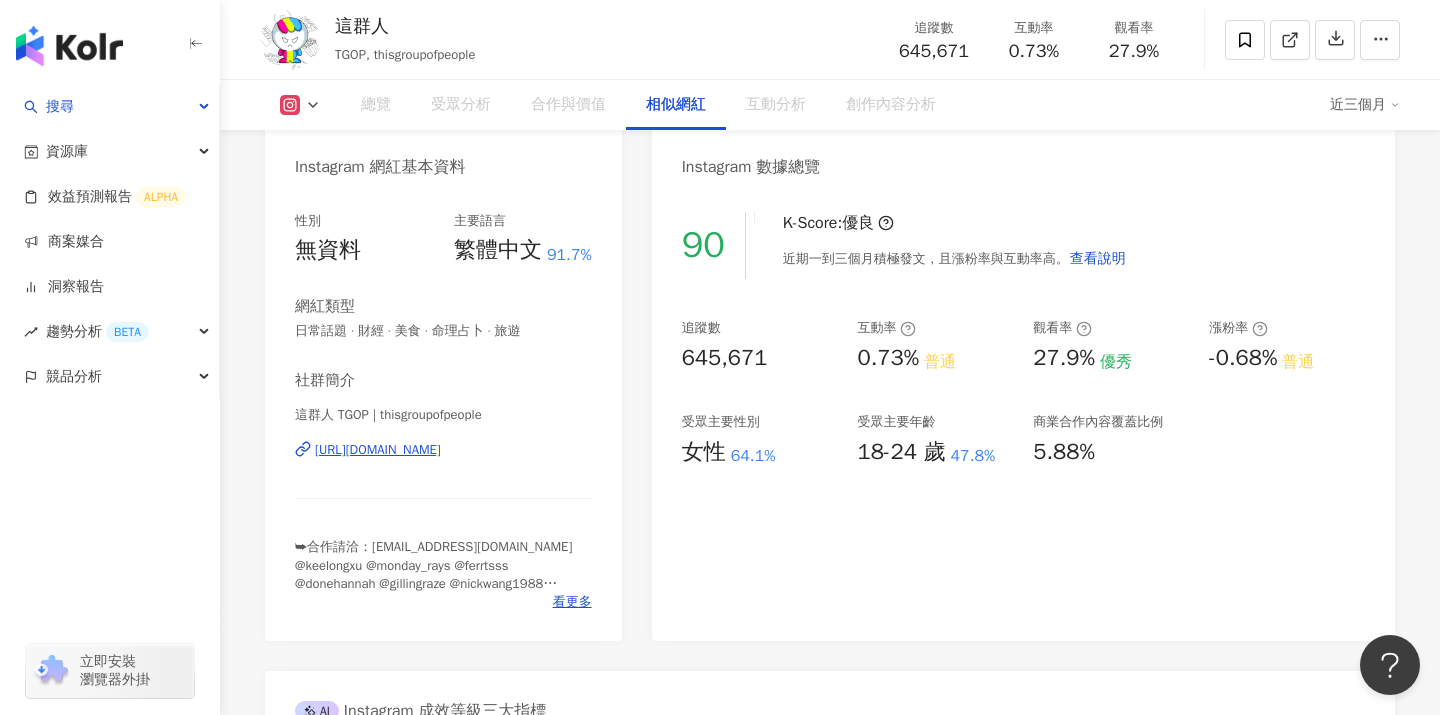 scroll, scrollTop: 3257, scrollLeft: 0, axis: vertical 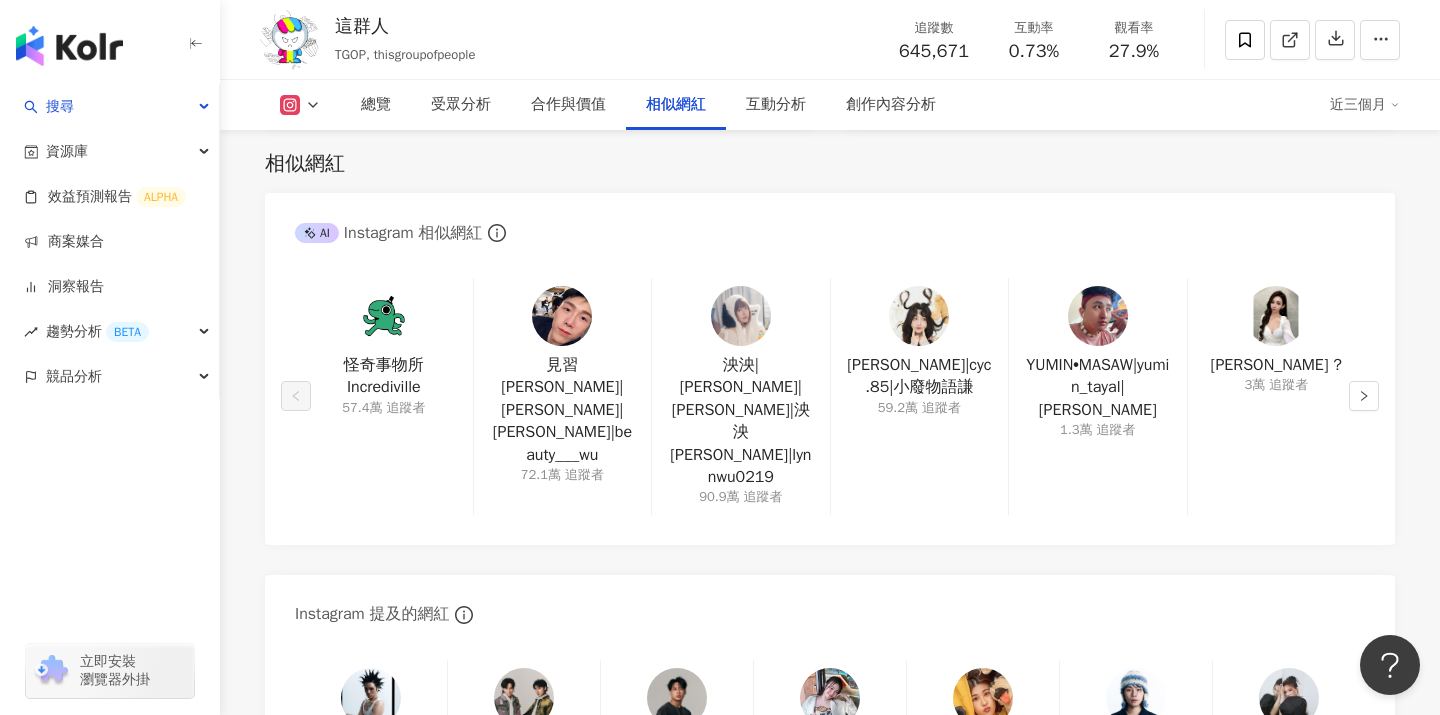 click 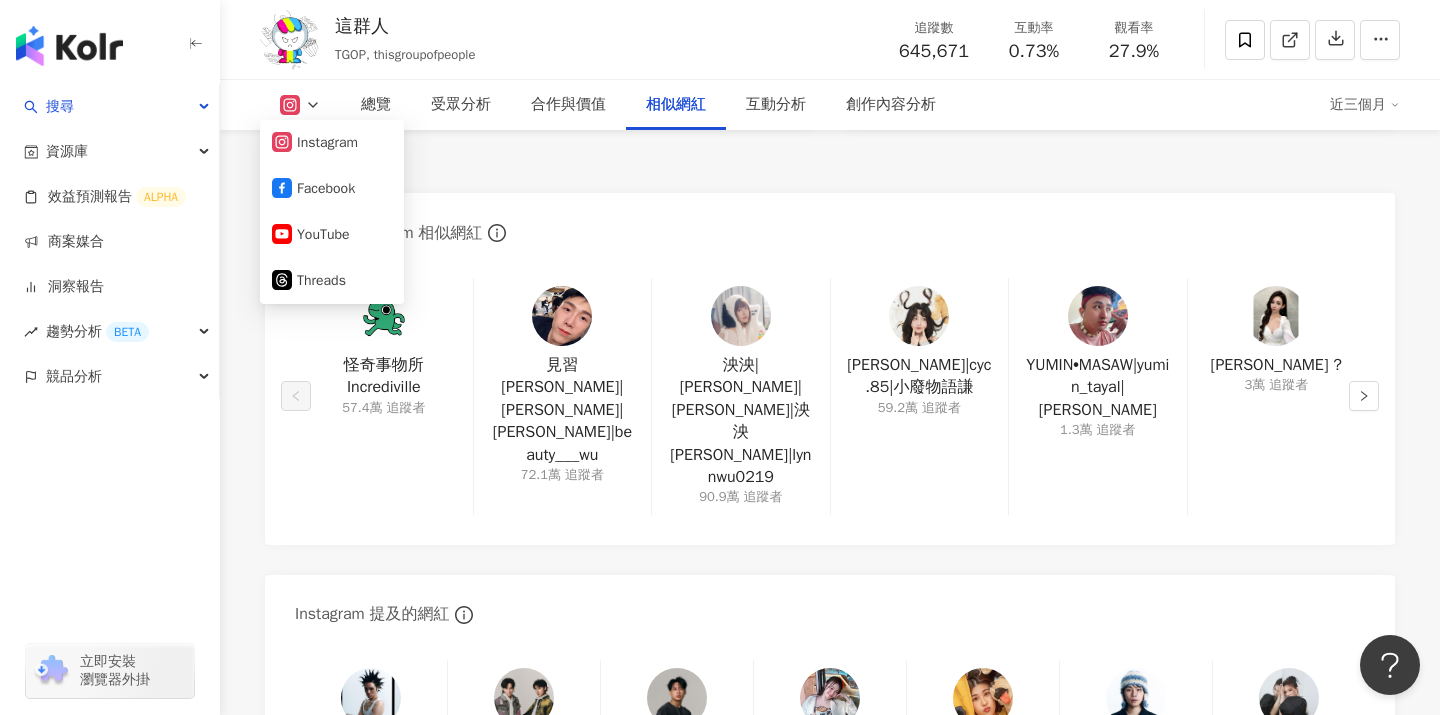 click 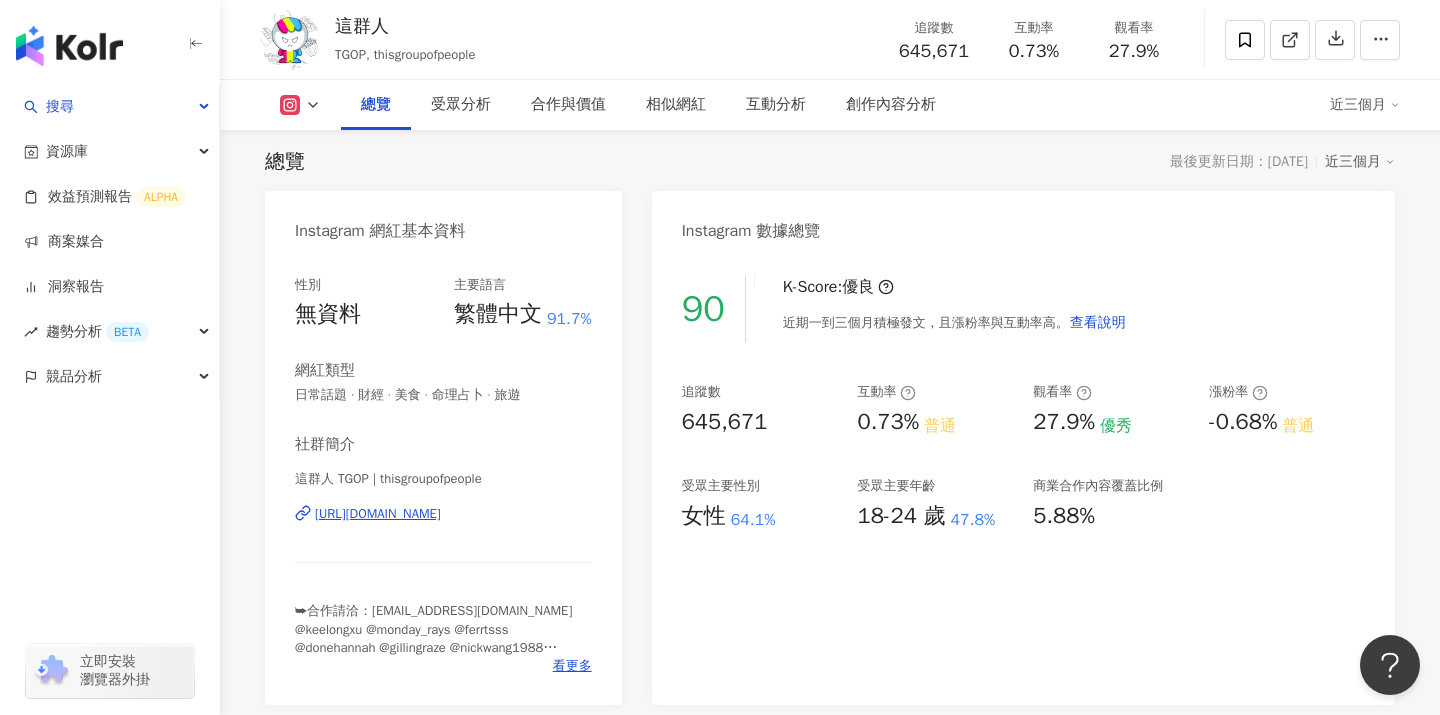 scroll, scrollTop: 132, scrollLeft: 0, axis: vertical 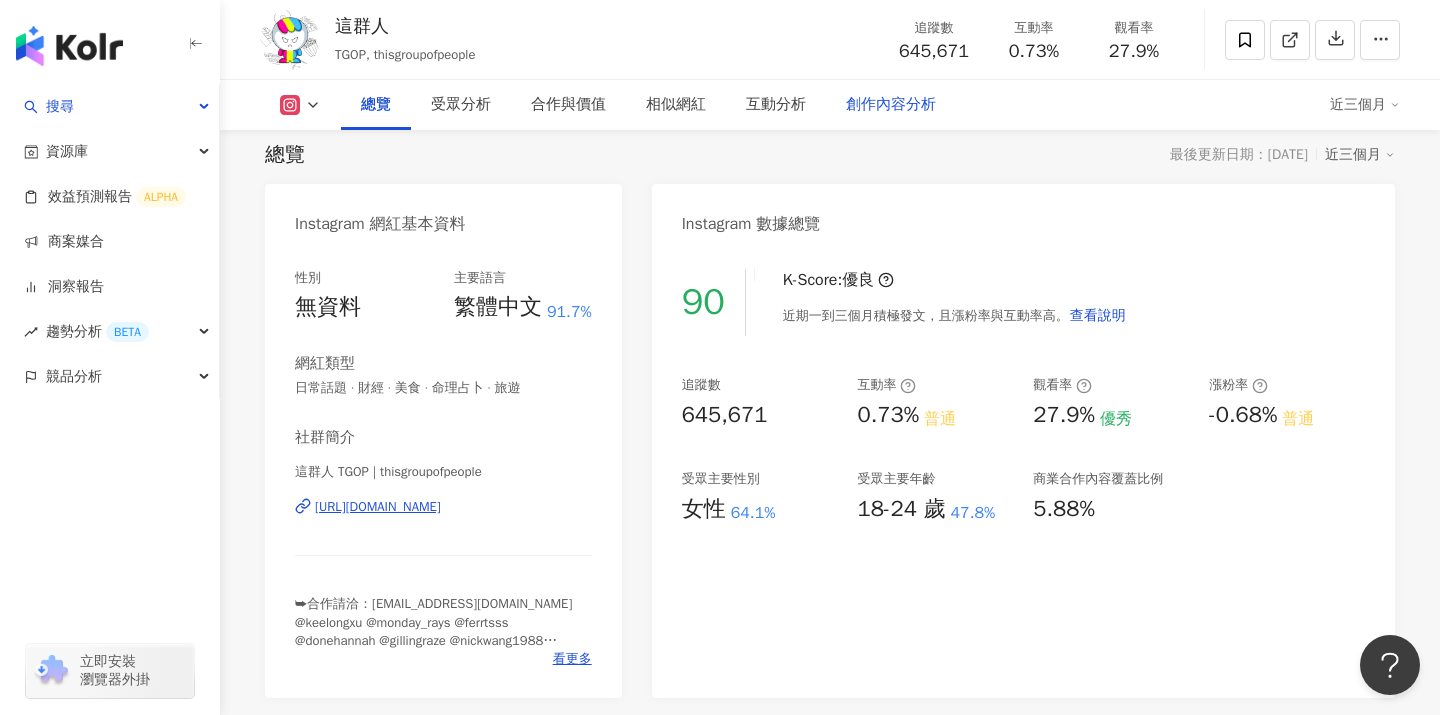 click on "創作內容分析" at bounding box center (891, 105) 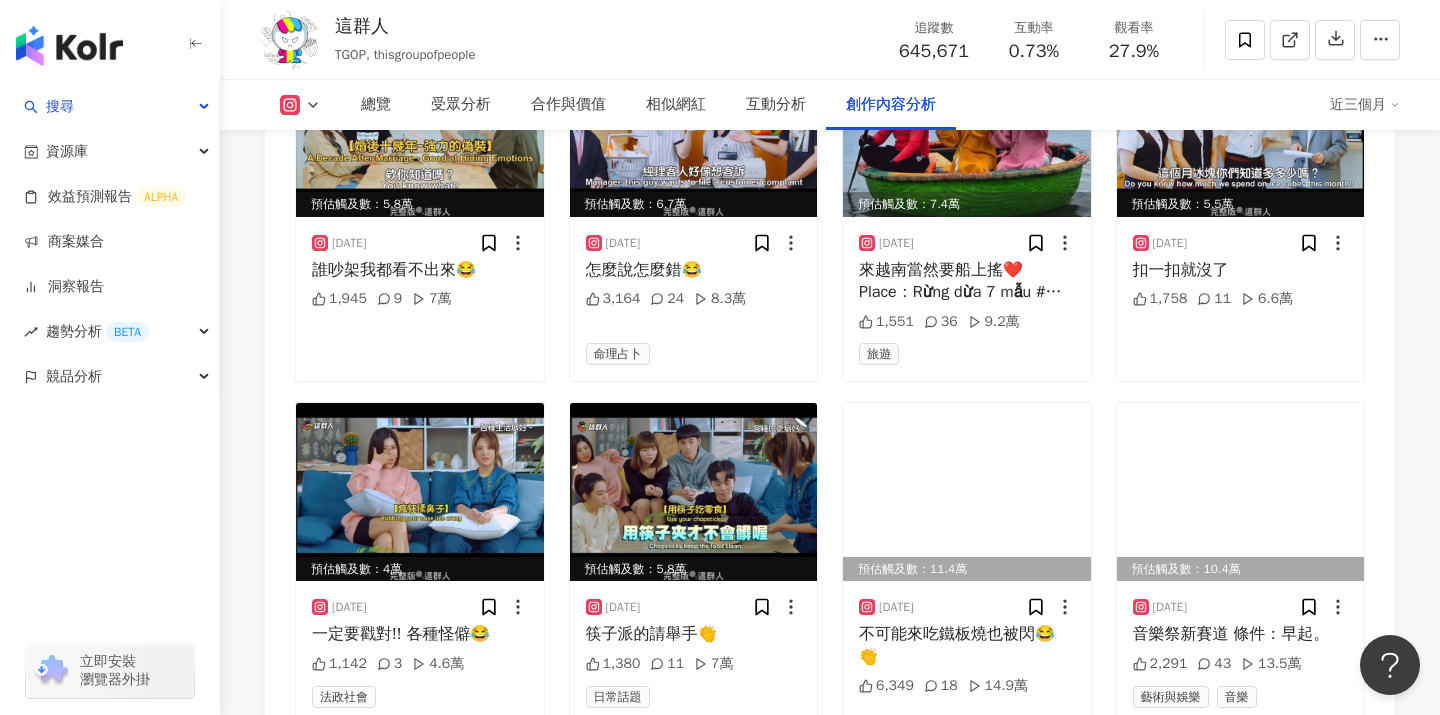 scroll, scrollTop: 6576, scrollLeft: 0, axis: vertical 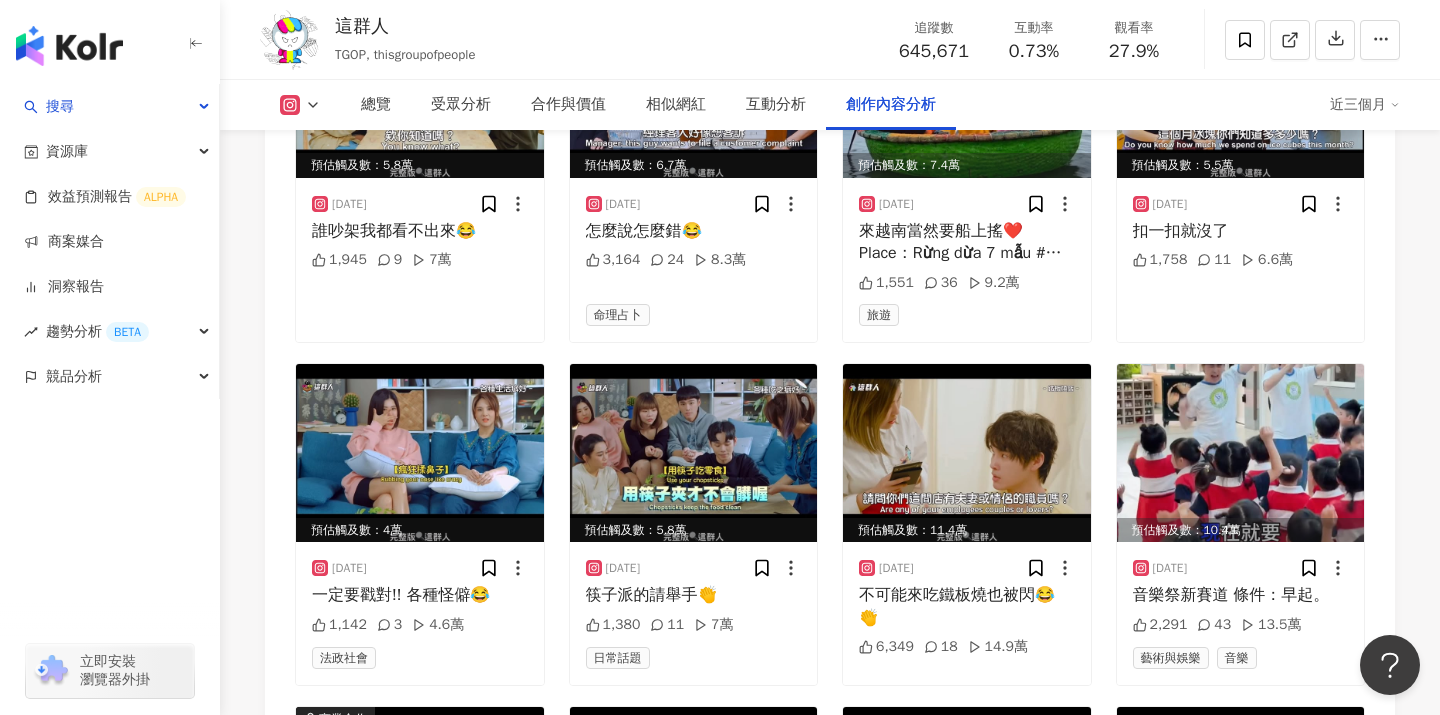 click 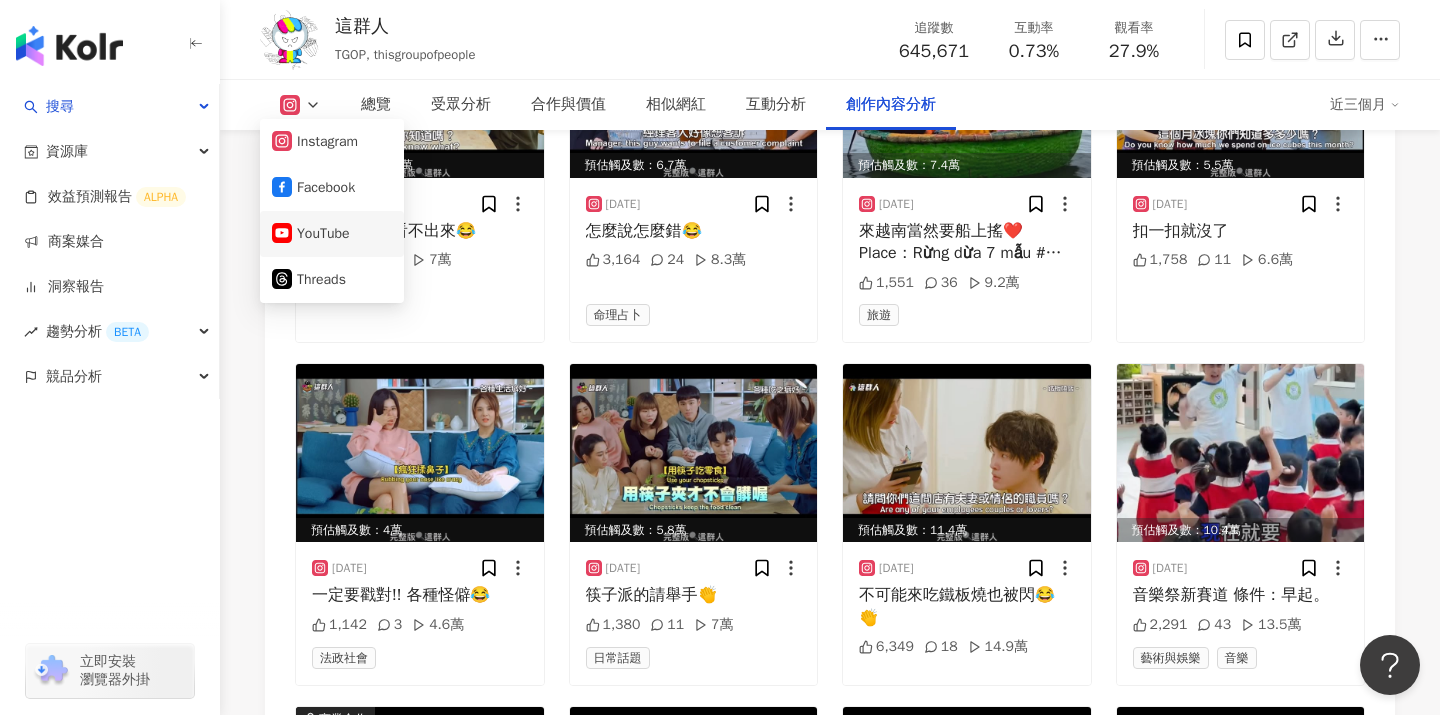 click on "YouTube" at bounding box center [332, 234] 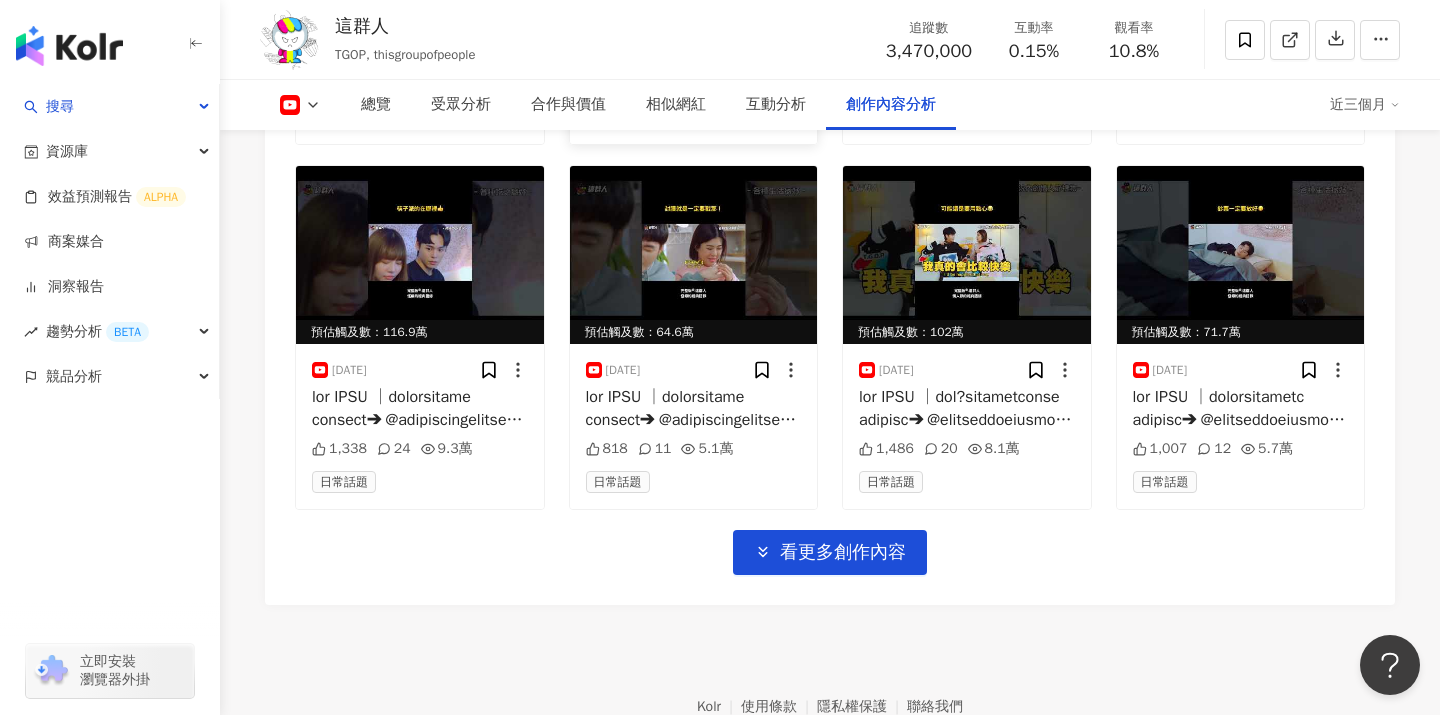 scroll, scrollTop: 6368, scrollLeft: 0, axis: vertical 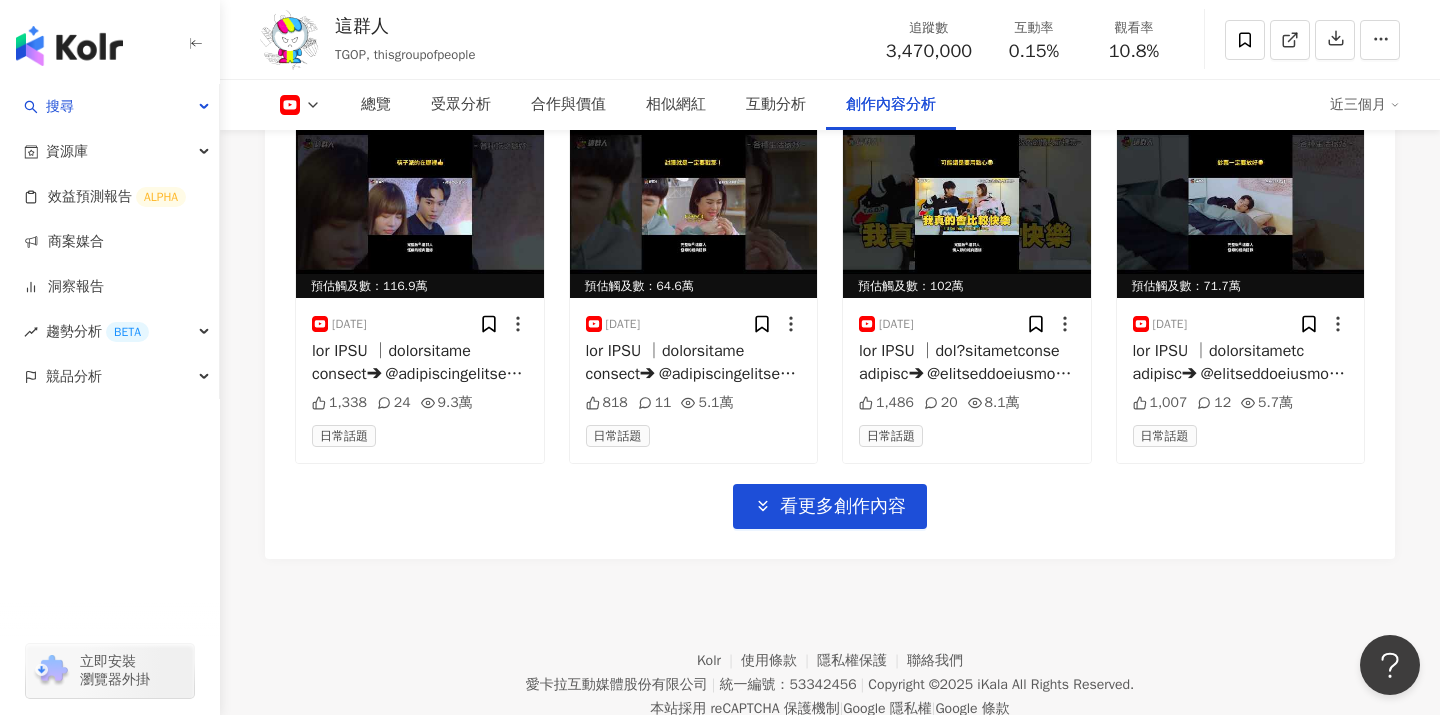 click on "YouTube 進階篩選 啟動 關閉 AI 篩選商業合作內容 排序：發布時間 共 85 筆 ，   條件： 預估觸及數：13.3萬 2025/7/28 268 3 1萬 日常話題 預估觸及數：121.6萬 2025/7/26 1,349 20 9.7萬 日常話題 預估觸及數：259.9萬 2025/7/25 3,822 18 20.7萬 預估觸及數：105.1萬 2025/7/23 1,102 11 8.3萬 教育與學習 預估觸及數：995.1萬 2025/7/21 1.4萬 140 79.5萬 日常話題 預估觸及數：651.3萬 2025/7/19 6,388 114 52萬 日常話題 預估觸及數：625.1萬 2025/7/18 8,418 68 49.9萬 日常話題 預估觸及數：342.9萬 2025/7/16 5,477 150 27.4萬 美食 預估觸及數：116.9萬 2025/7/14 1,338 24 9.3萬 日常話題 預估觸及數：64.6萬 2025/7/12 818 11 5.1萬 日常話題 預估觸及數：102萬 2025/7/11 1,486 20 8.1萬 日常話題 預估觸及數：71.7萬 2025/7/9 1,007 12 5.7萬 日常話題 看更多創作內容" at bounding box center (830, -80) 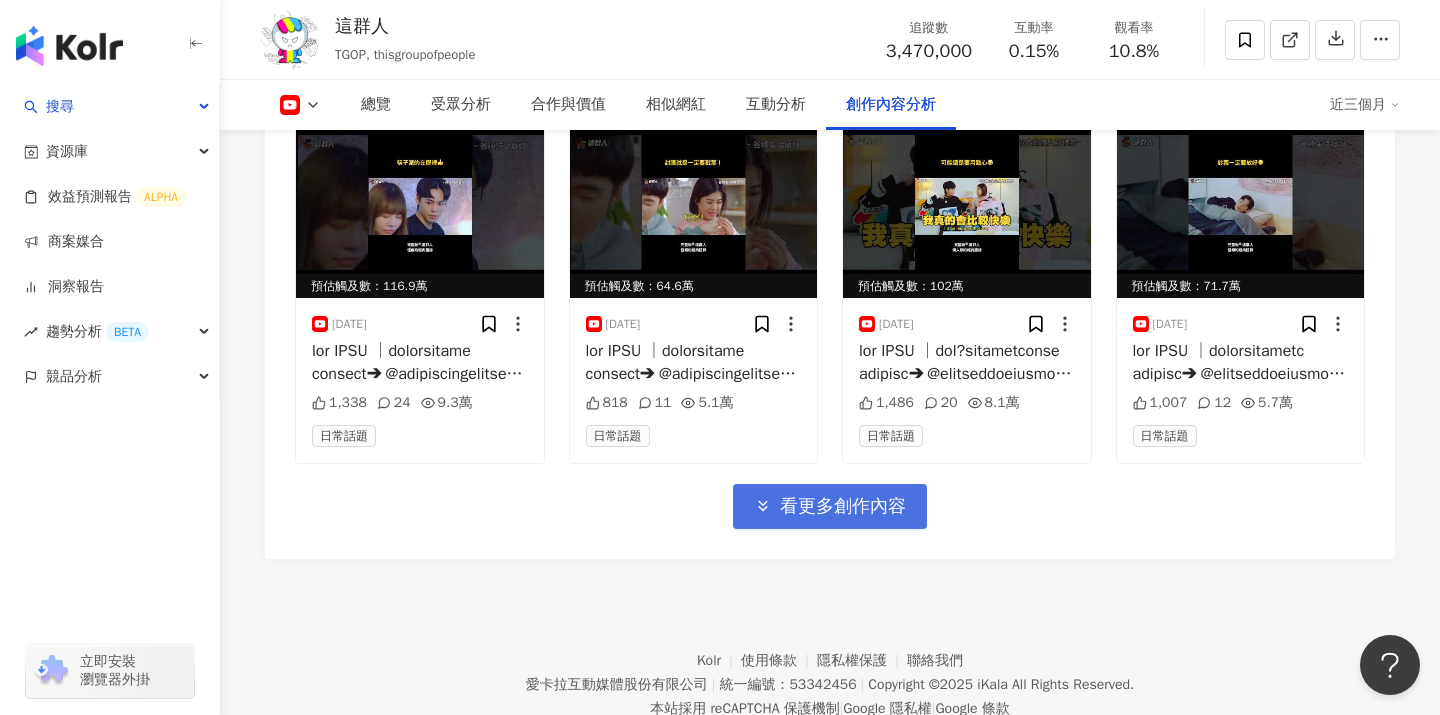 click on "看更多創作內容" at bounding box center [830, 506] 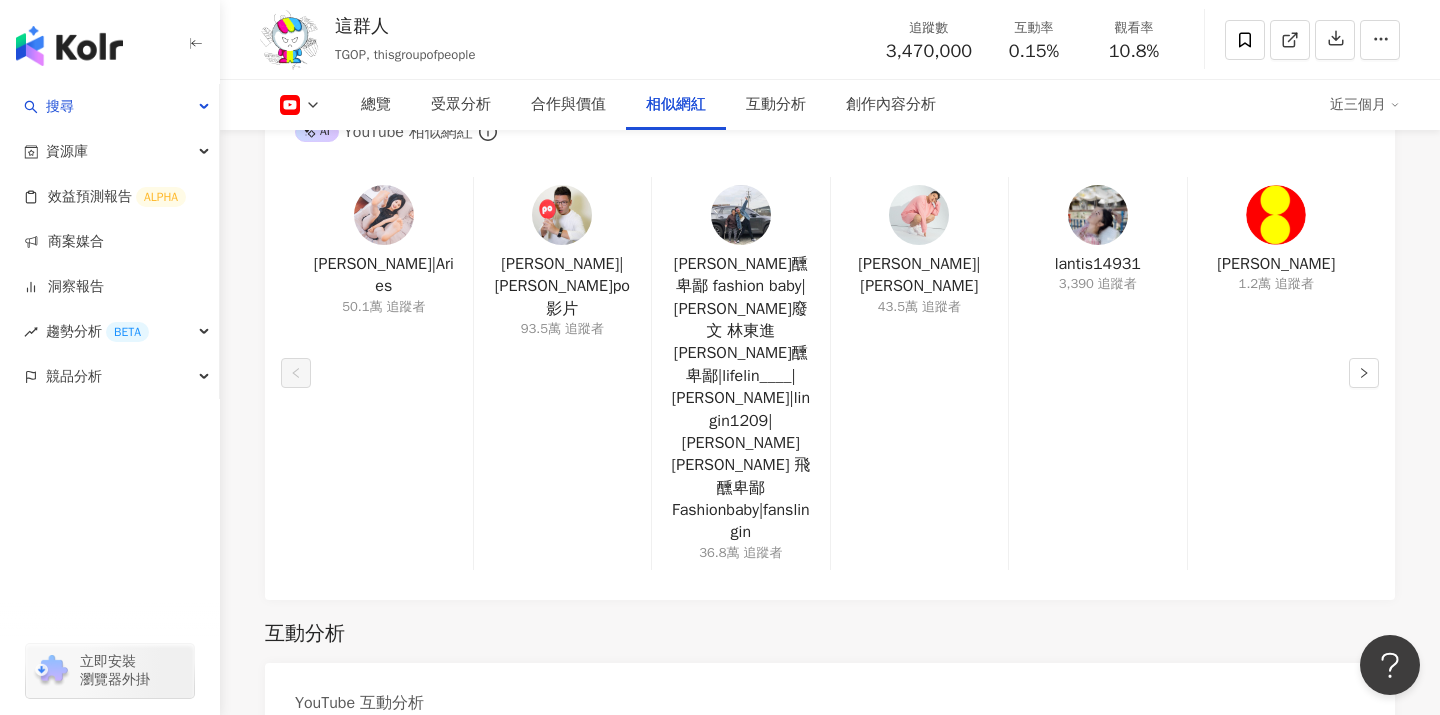 scroll, scrollTop: 2888, scrollLeft: 0, axis: vertical 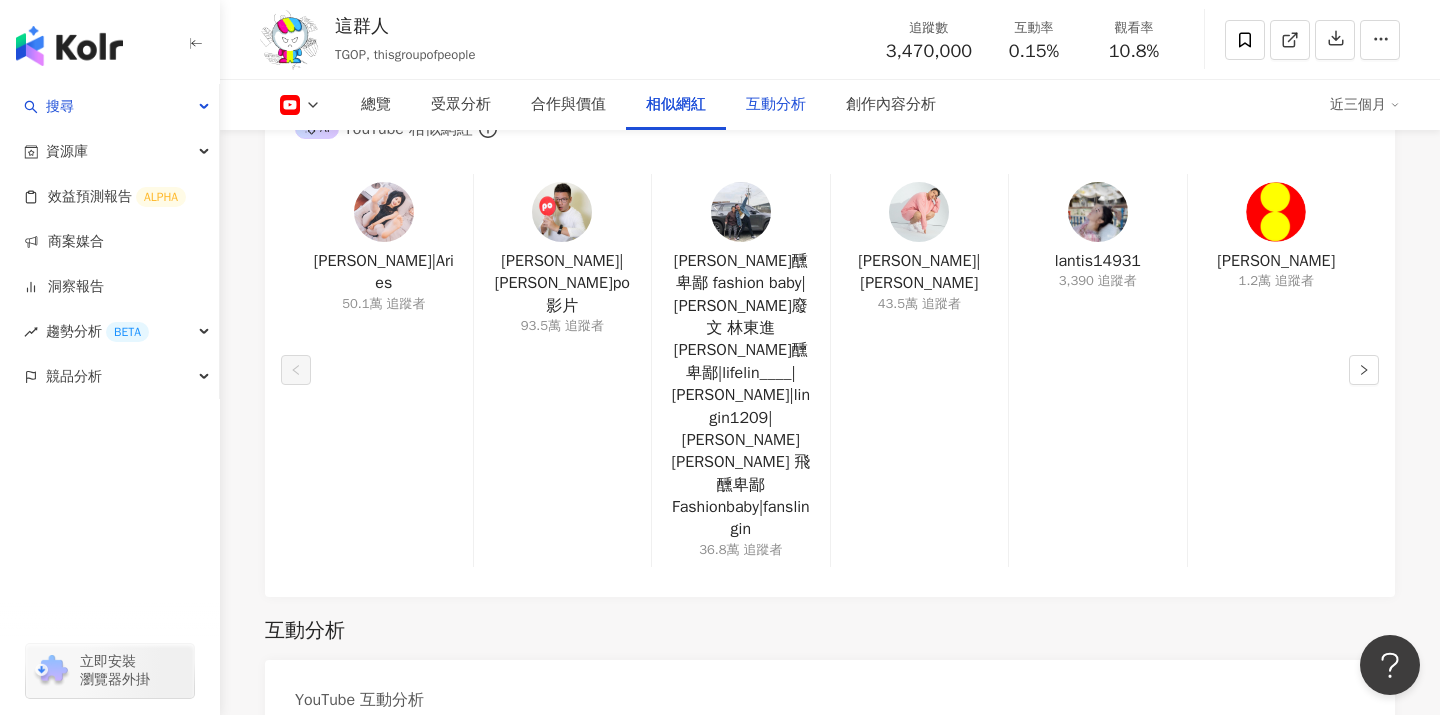 click on "互動分析" at bounding box center [776, 105] 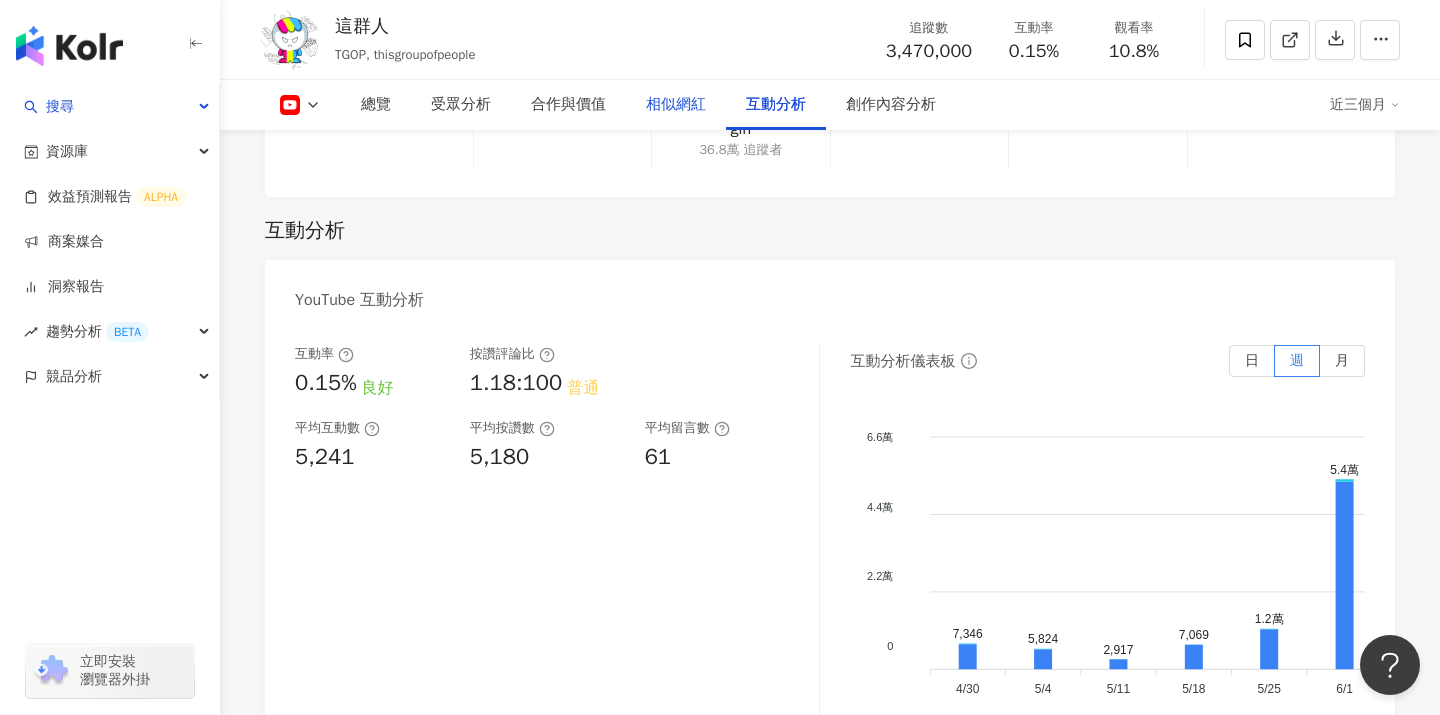 click on "相似網紅" at bounding box center (676, 105) 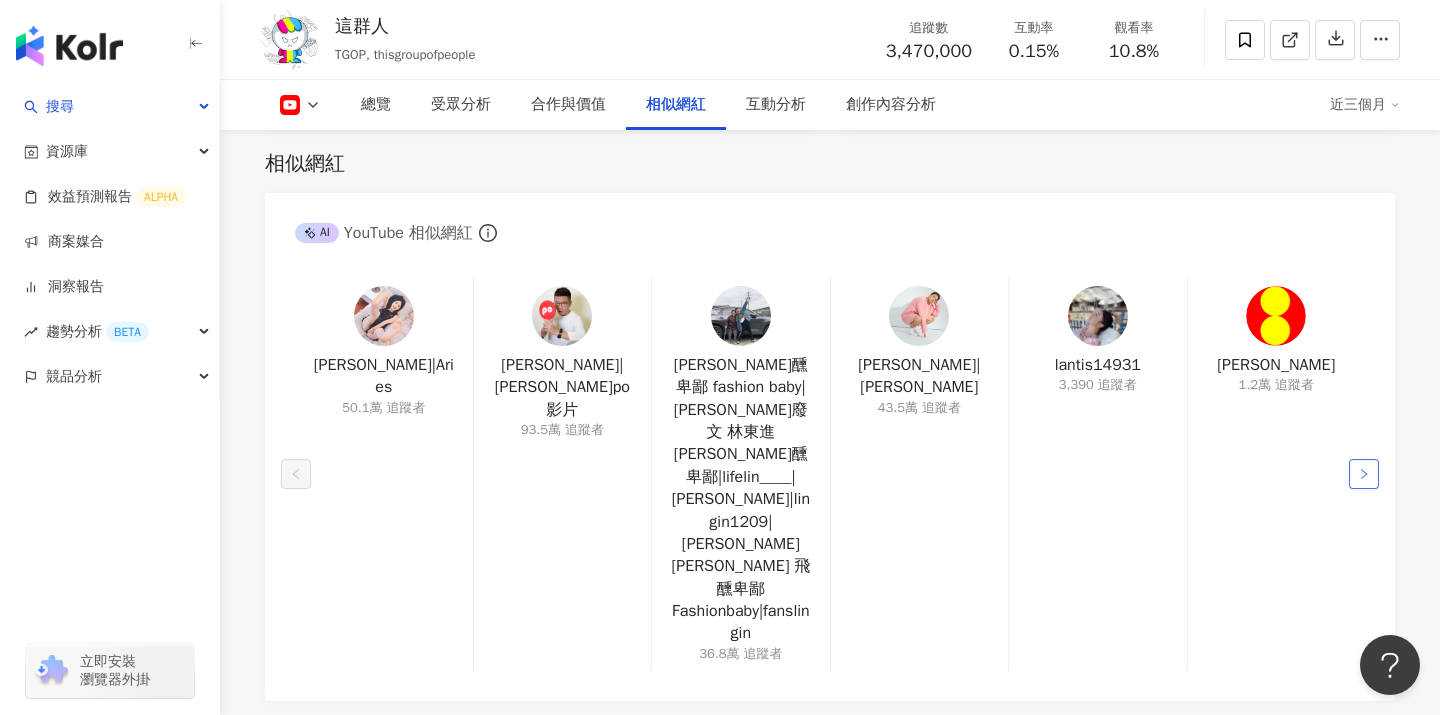 click at bounding box center [1364, 474] 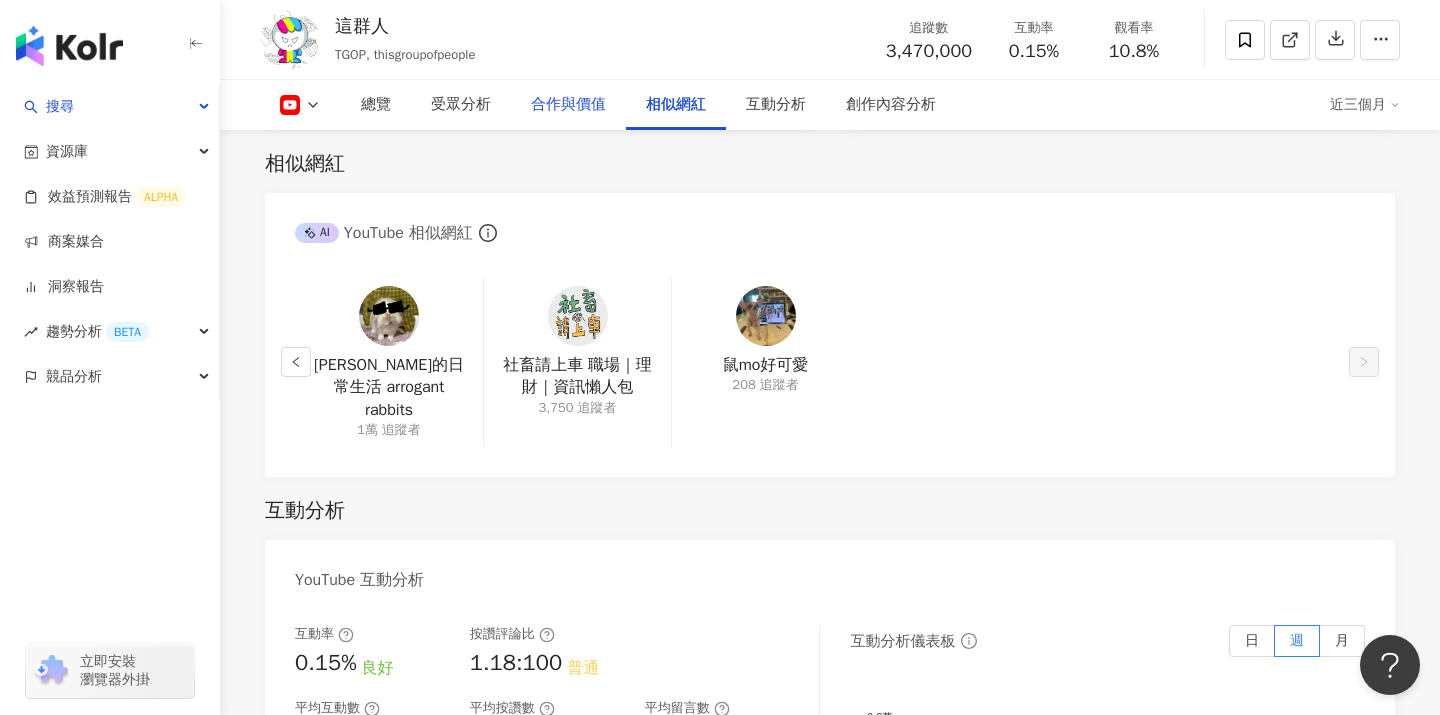 click on "合作與價值" at bounding box center [568, 105] 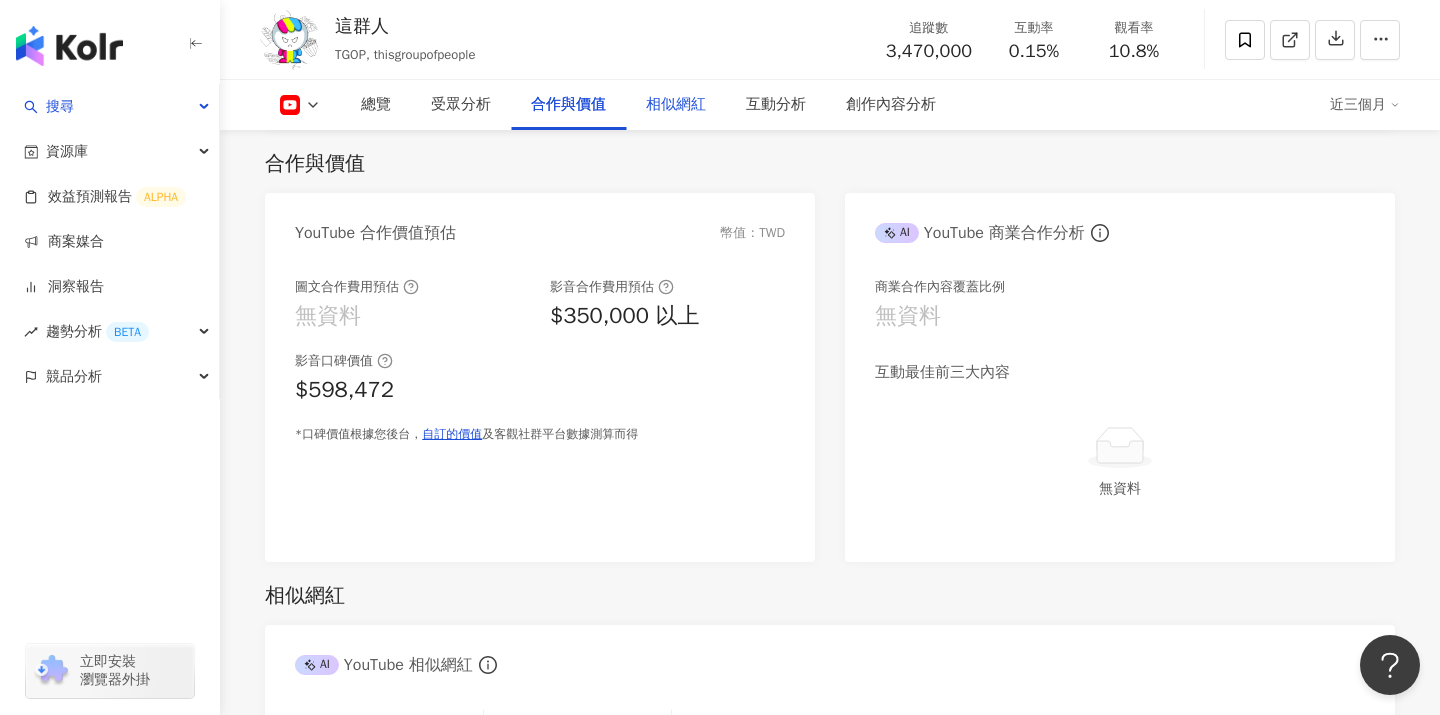 click on "相似網紅" at bounding box center [676, 105] 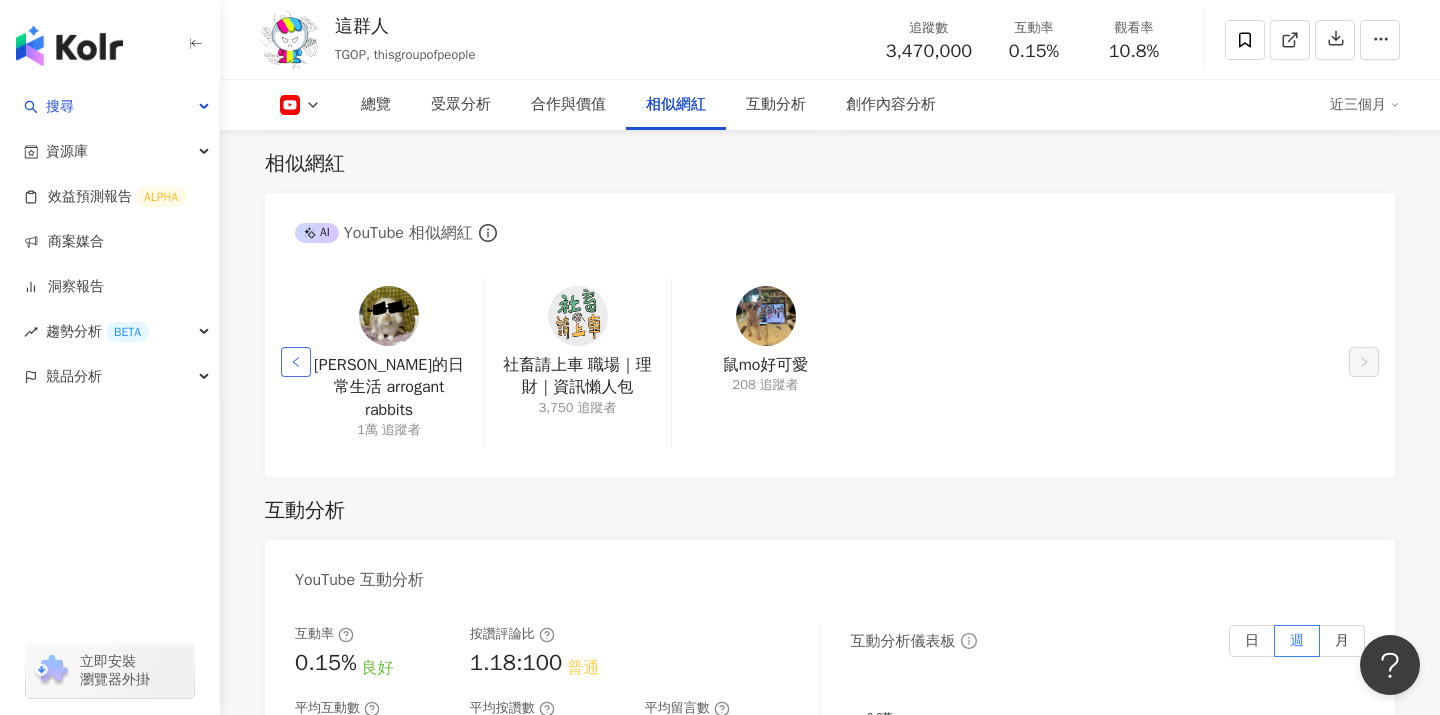 click at bounding box center [296, 362] 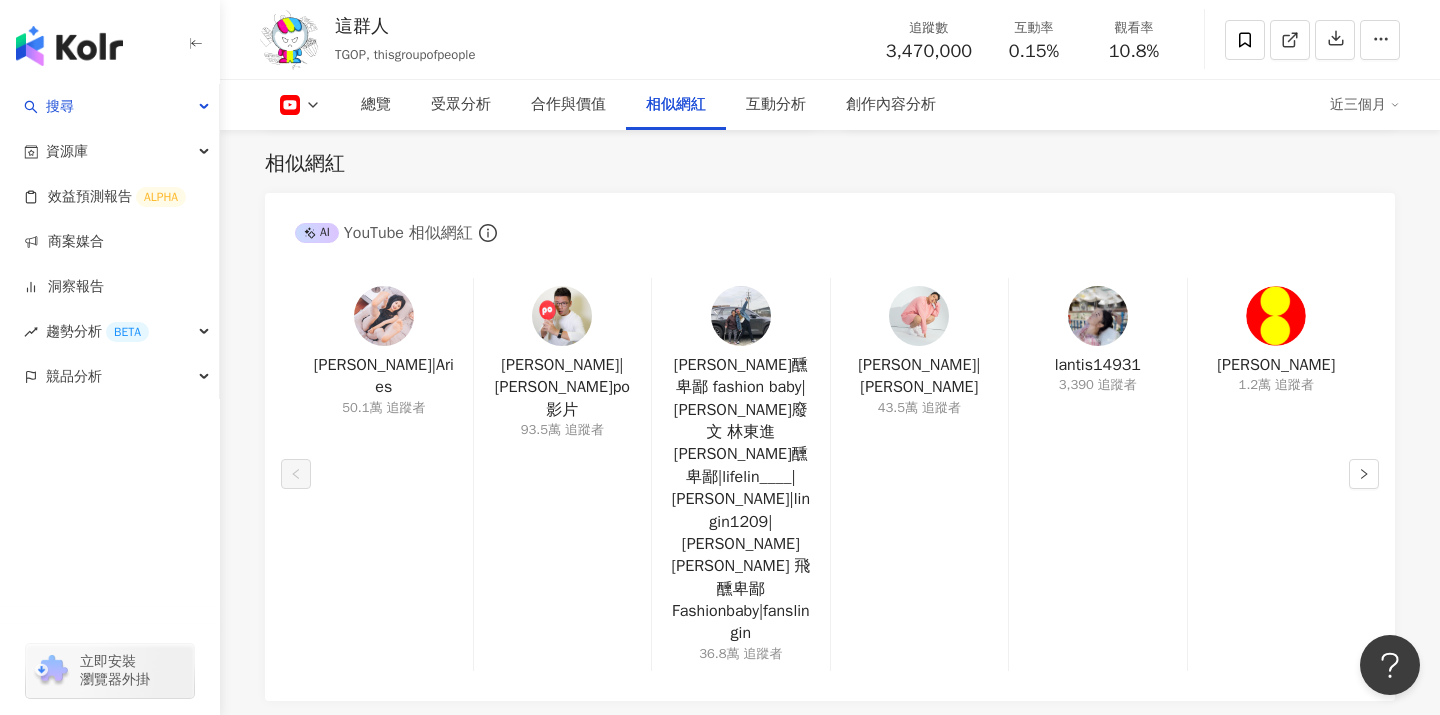 click on "總覽 受眾分析 合作與價值 相似網紅 互動分析 創作內容分析 近三個月" at bounding box center [830, 105] 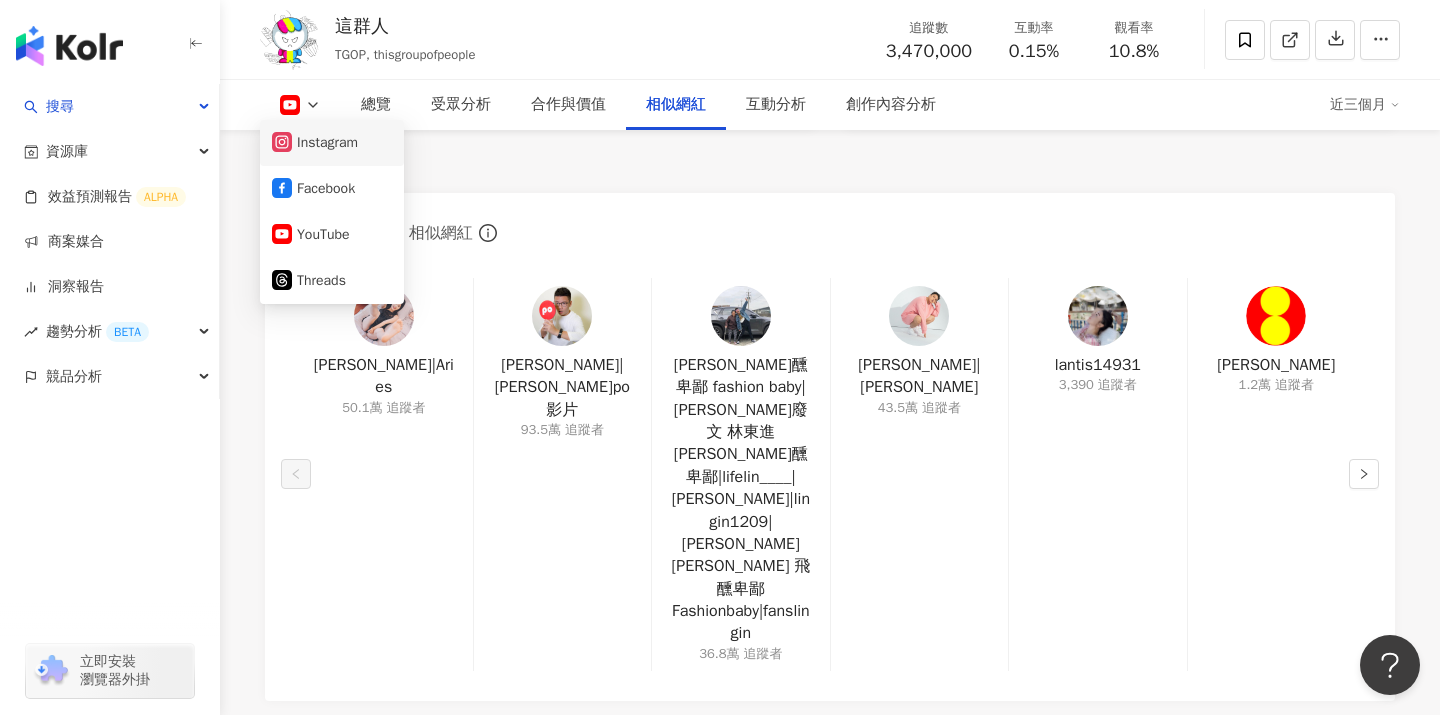 click on "Instagram" at bounding box center (332, 143) 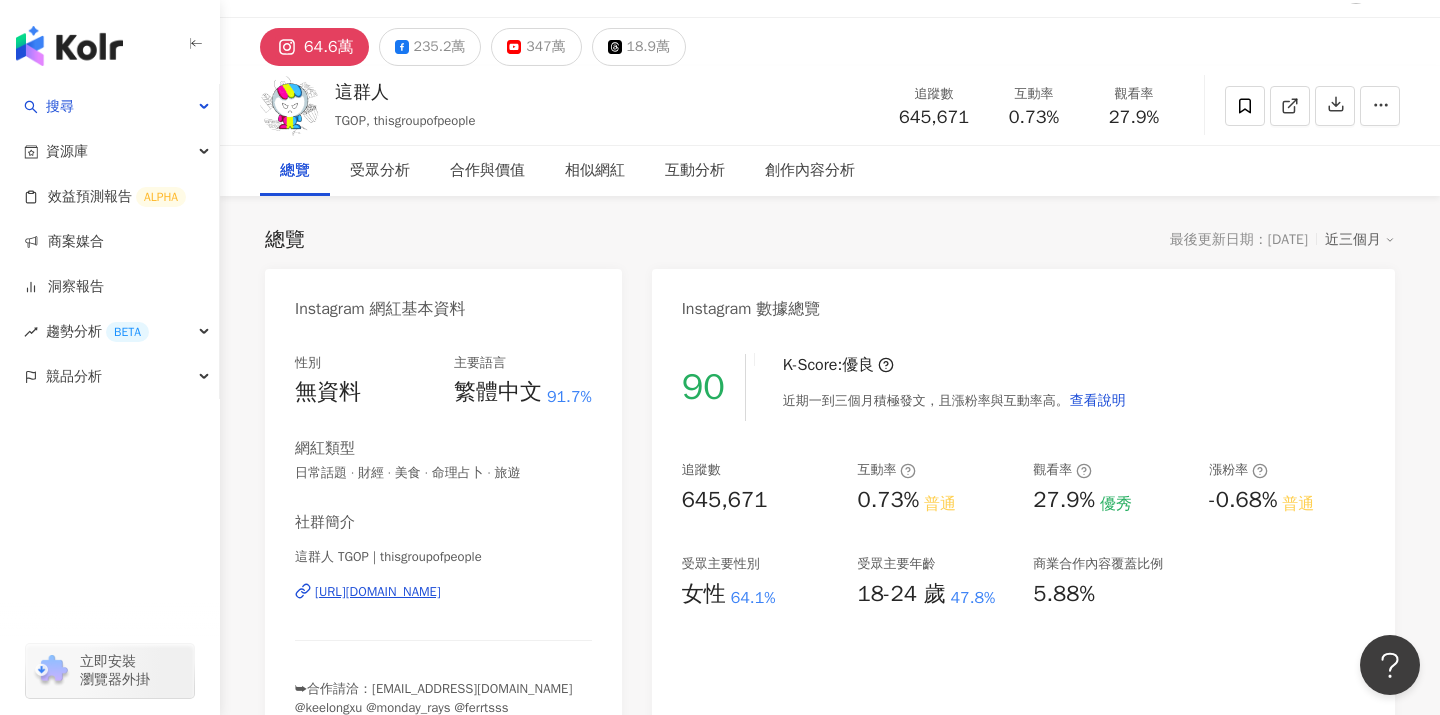 scroll, scrollTop: 0, scrollLeft: 0, axis: both 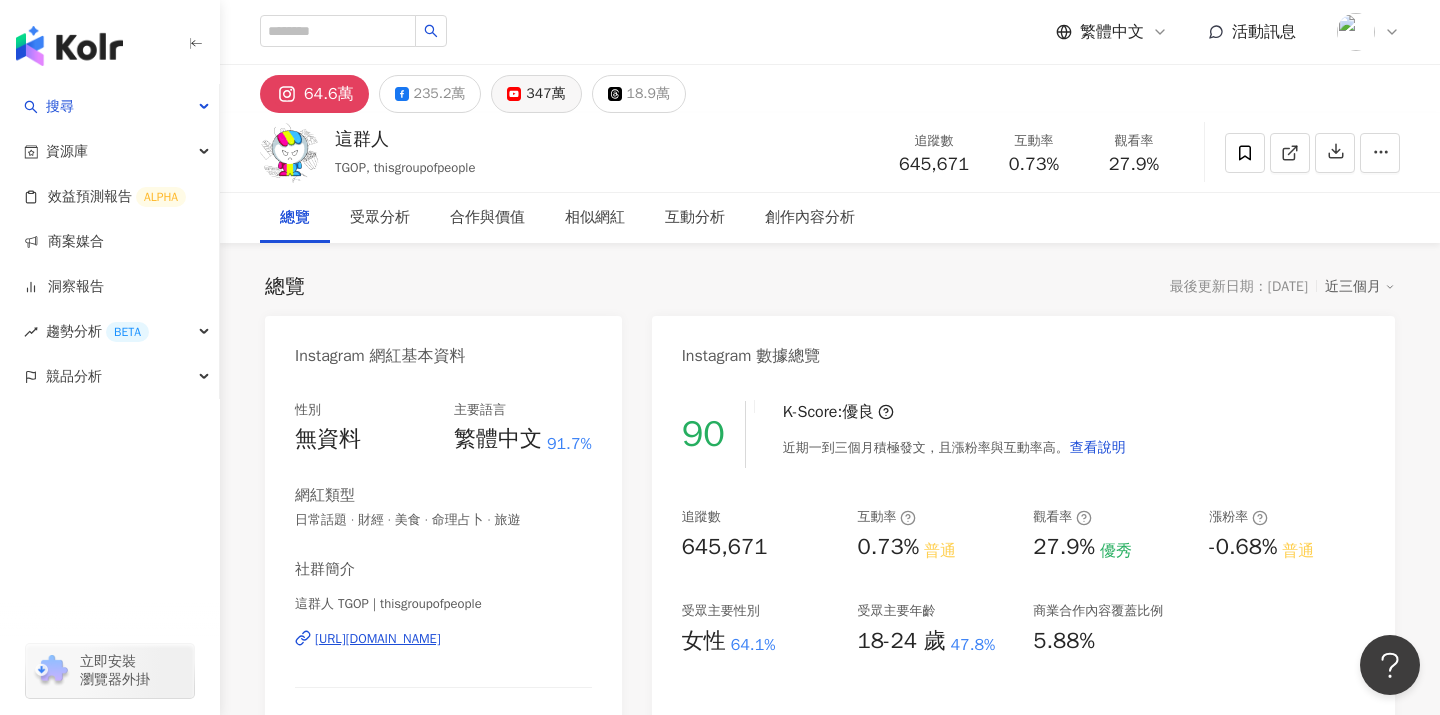 click on "347萬" at bounding box center (536, 94) 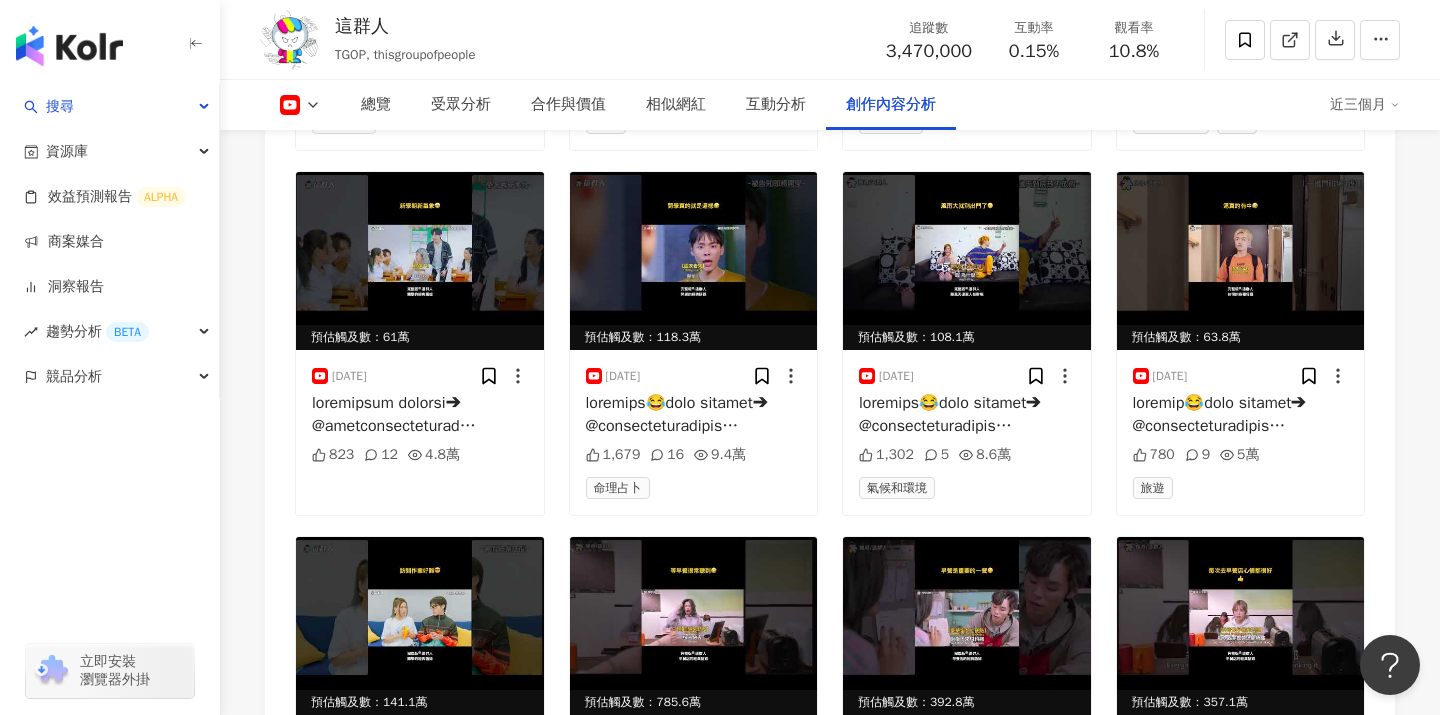 scroll, scrollTop: 7172, scrollLeft: 0, axis: vertical 